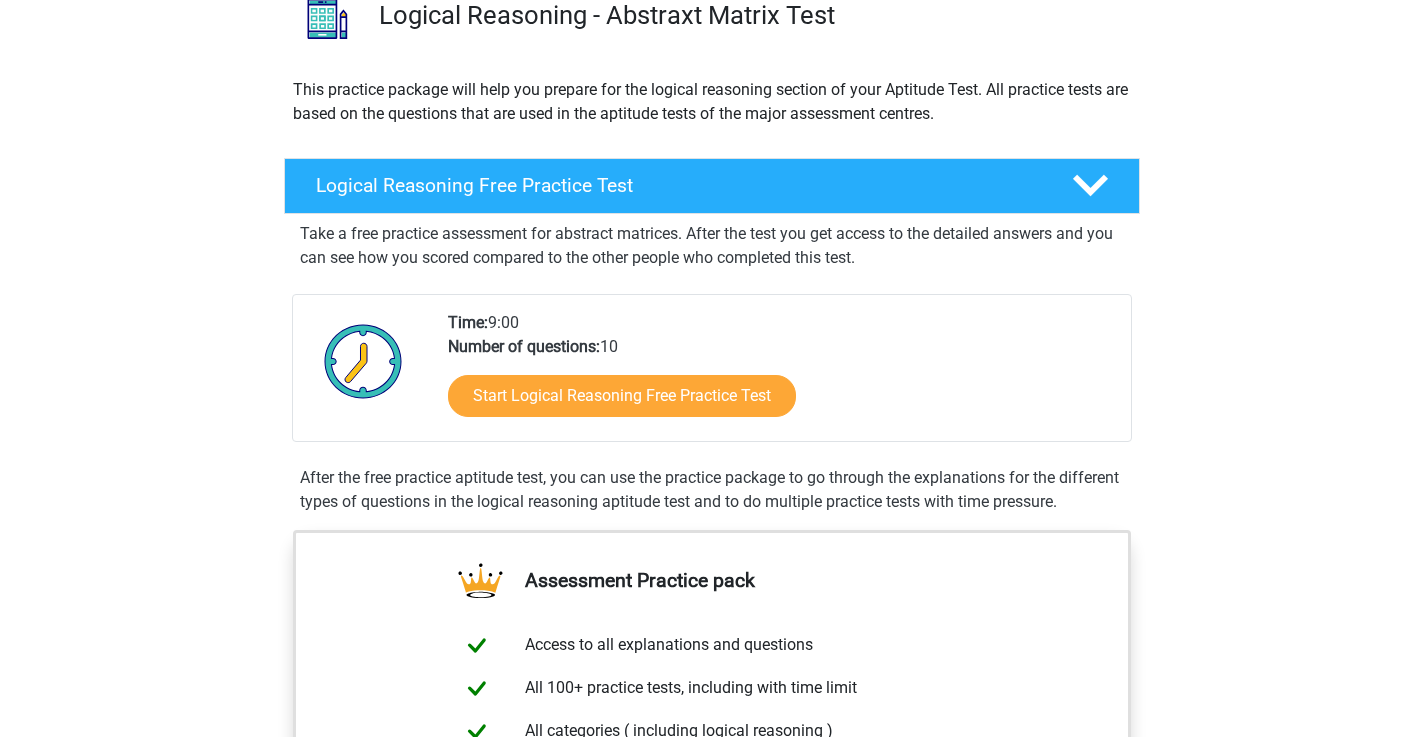 scroll, scrollTop: 184, scrollLeft: 0, axis: vertical 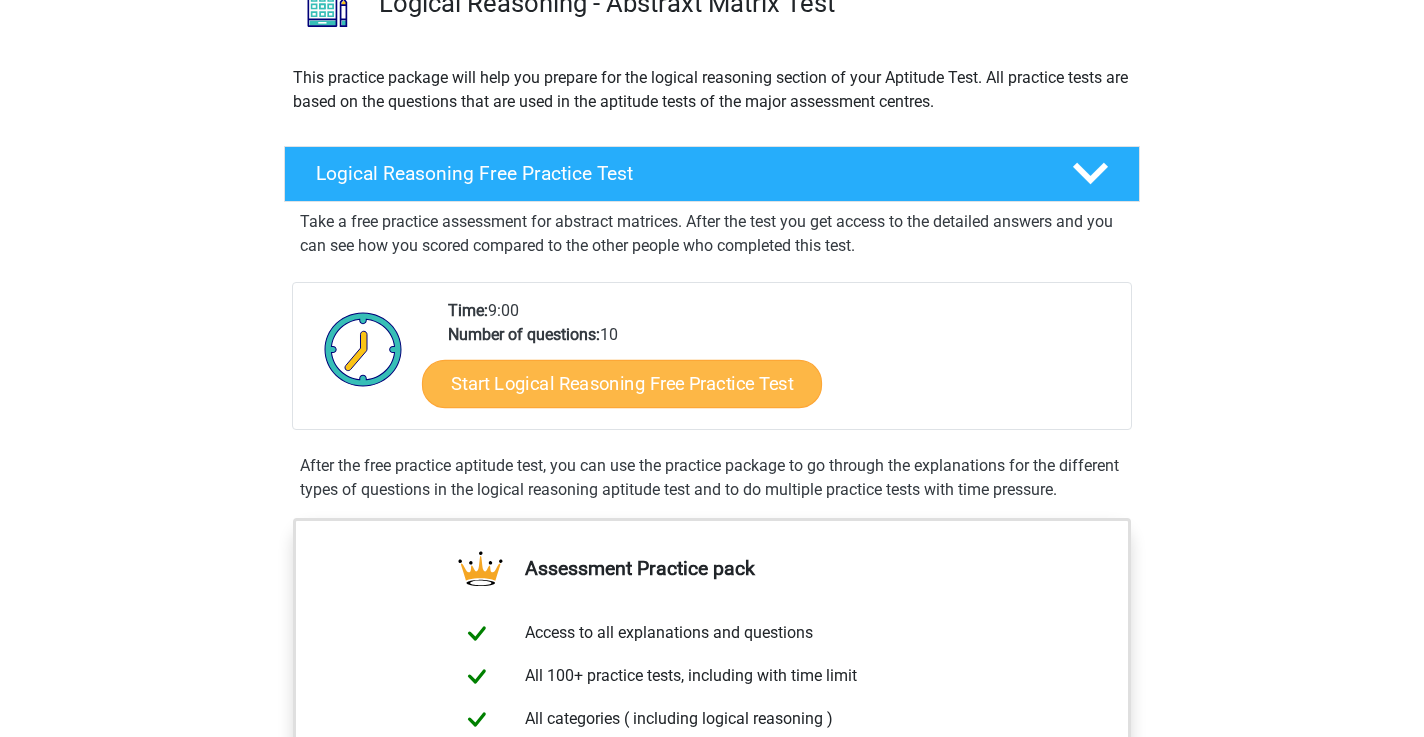 click on "Start Logical Reasoning
Free Practice Test" at bounding box center (622, 383) 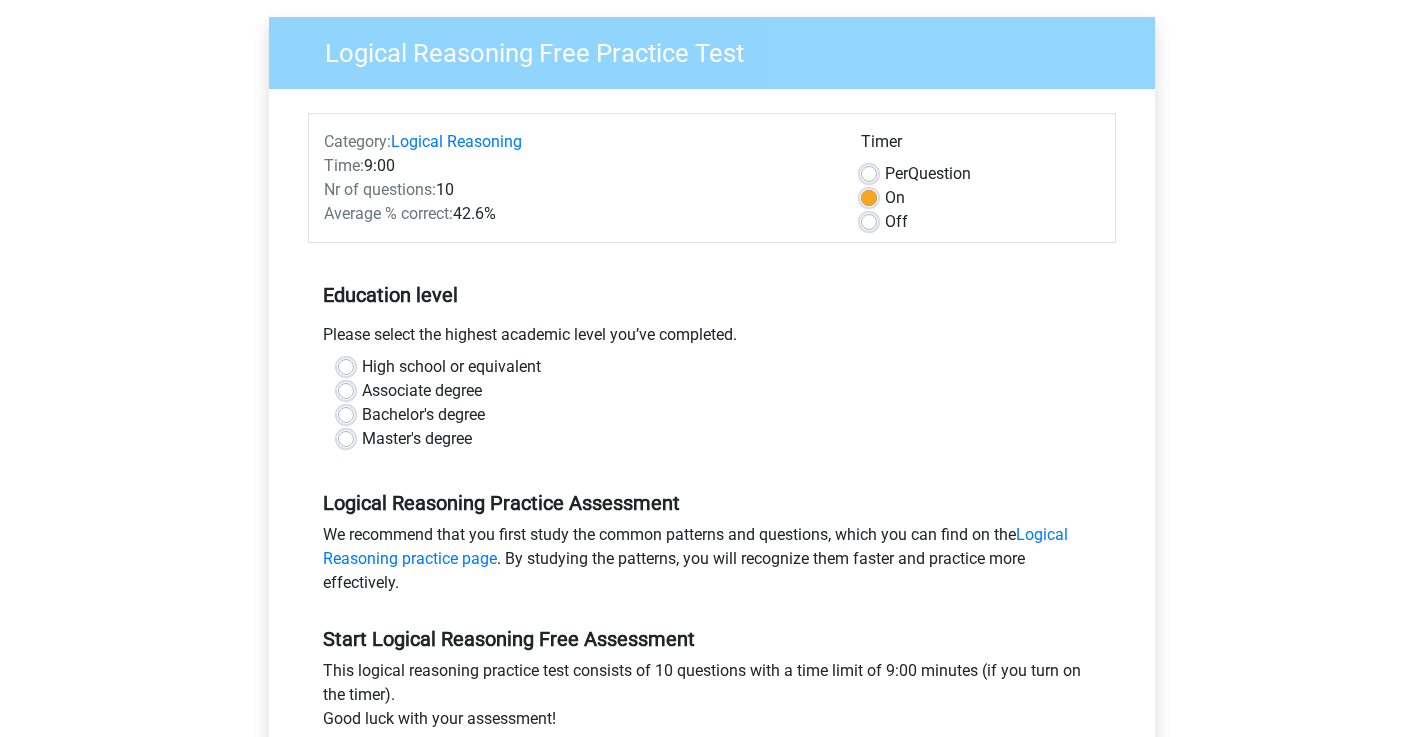 scroll, scrollTop: 152, scrollLeft: 0, axis: vertical 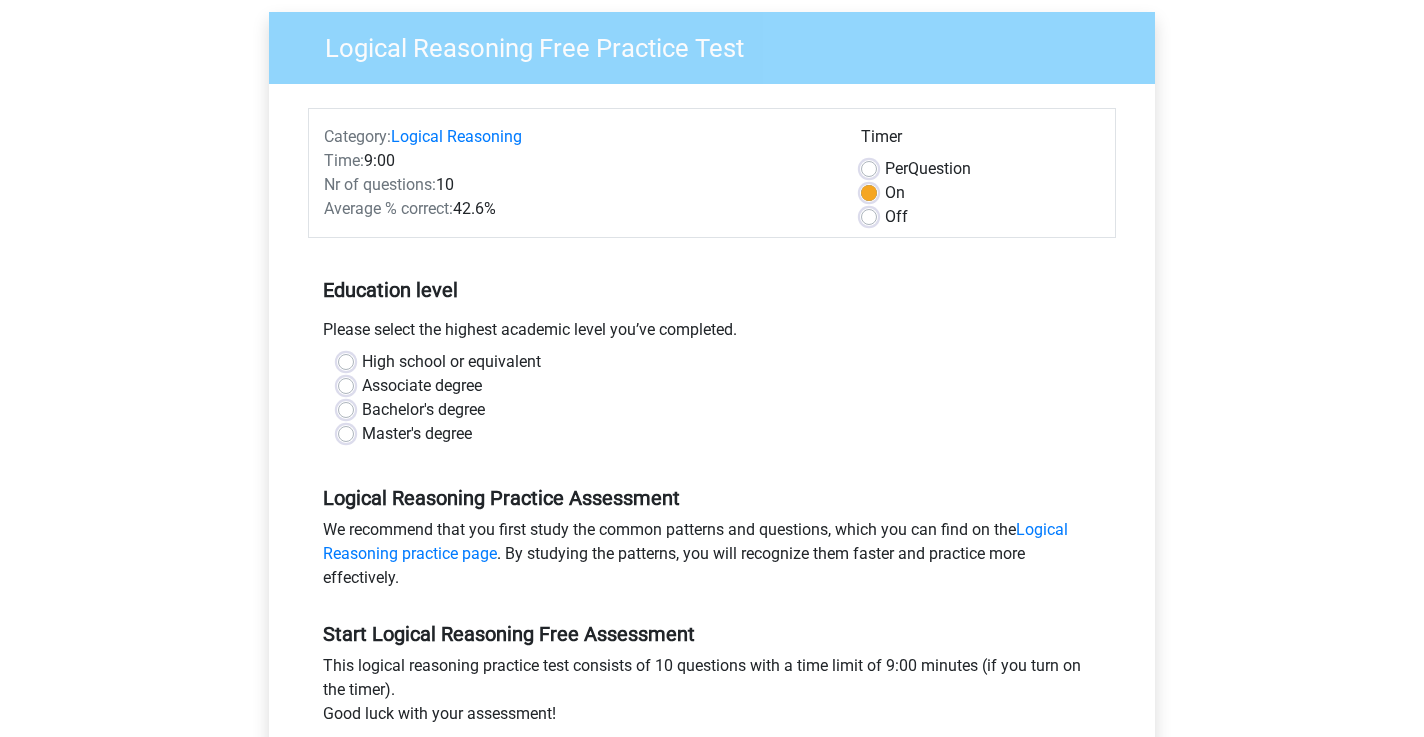 click on "Bachelor's degree" at bounding box center [423, 410] 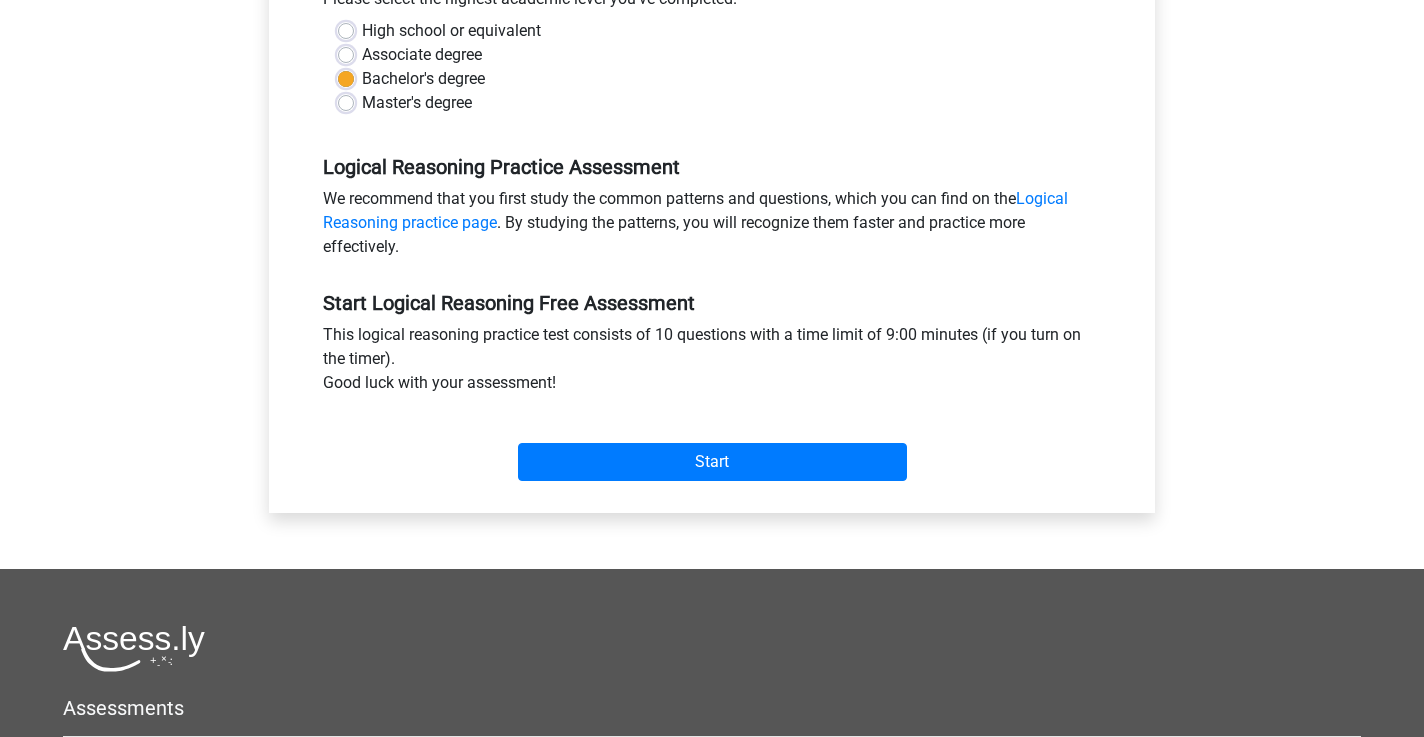 scroll, scrollTop: 490, scrollLeft: 0, axis: vertical 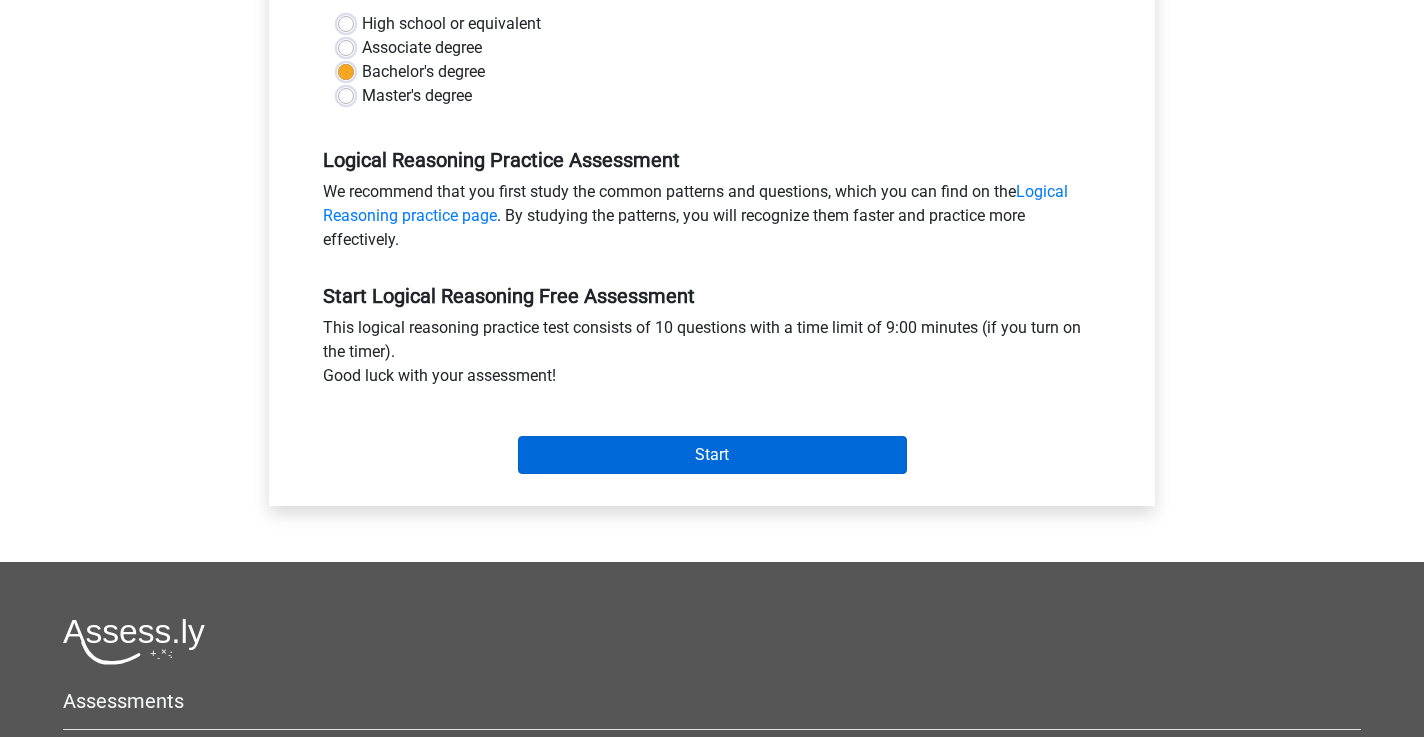 click on "Start" at bounding box center (712, 455) 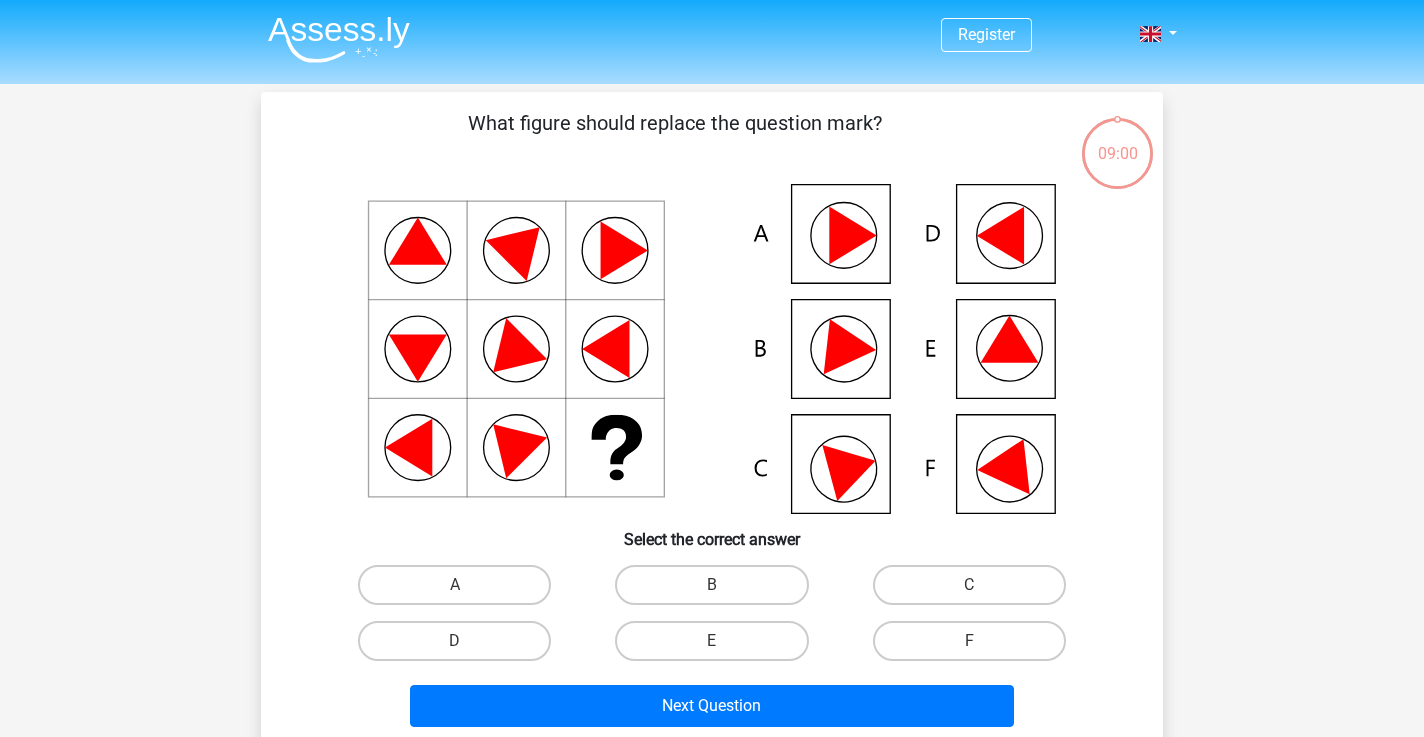 scroll, scrollTop: 0, scrollLeft: 0, axis: both 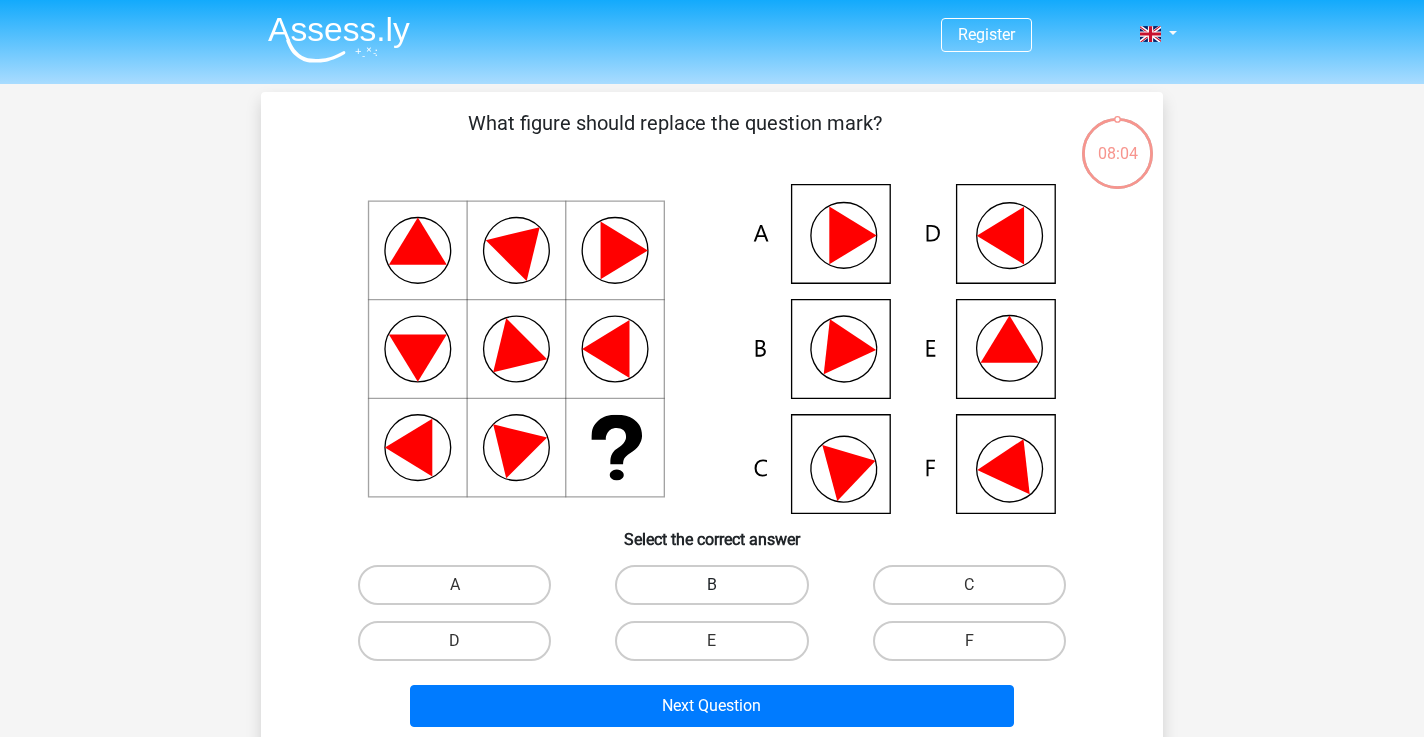 click on "B" at bounding box center (711, 585) 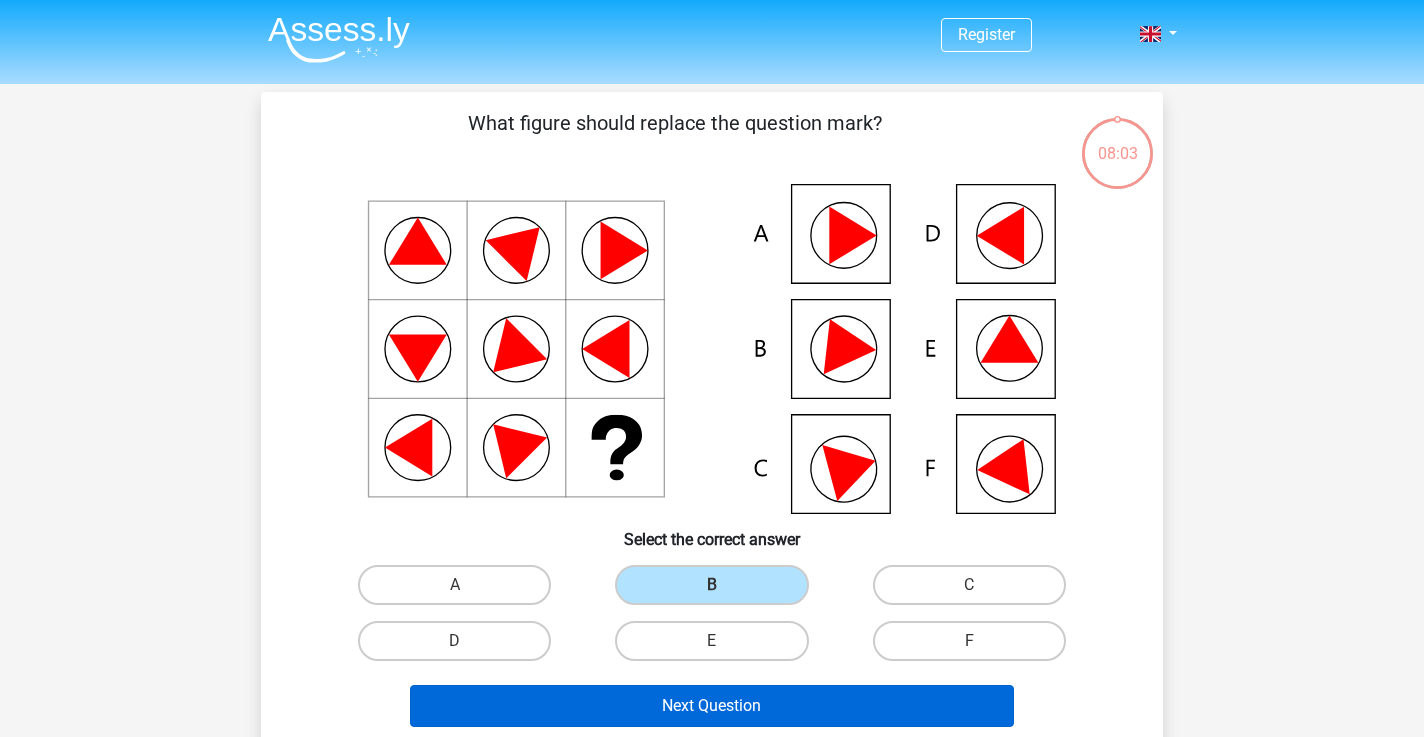 click on "Next Question" at bounding box center (712, 706) 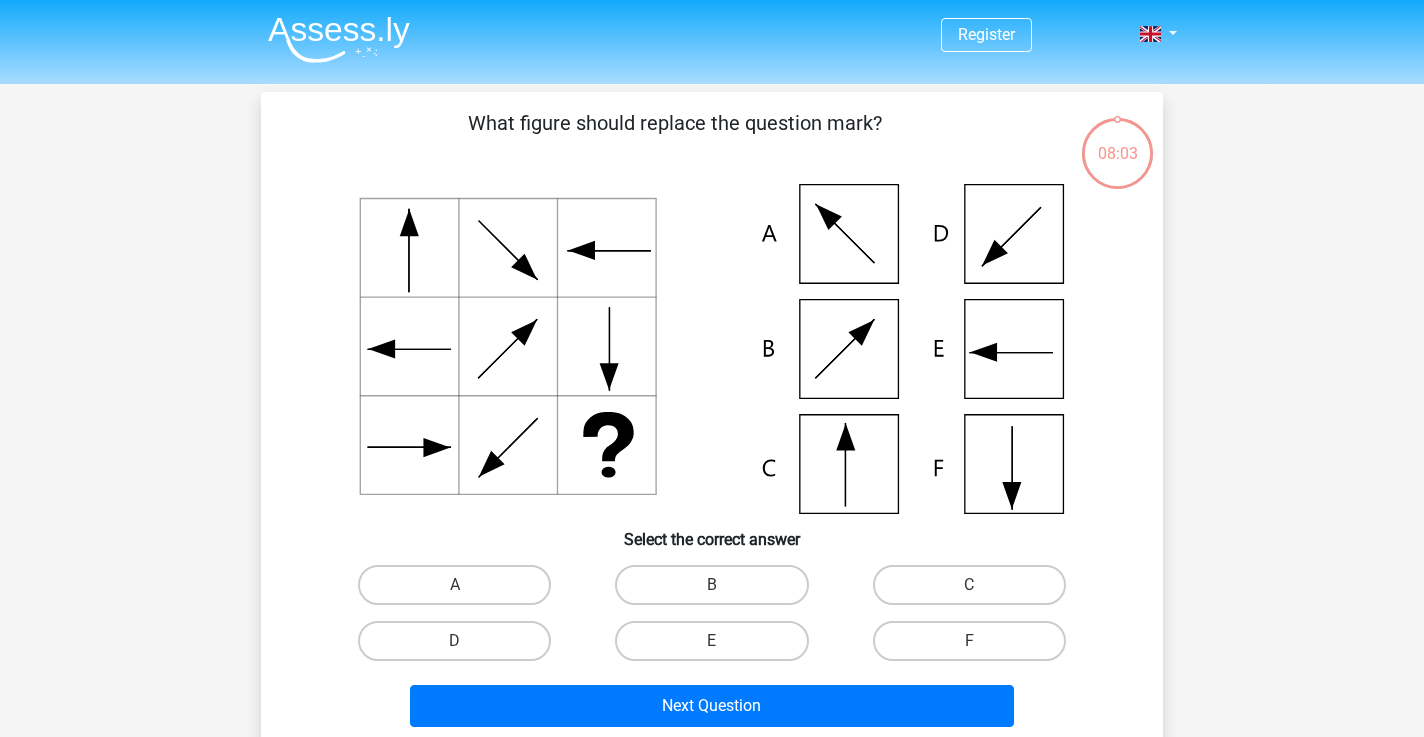 scroll, scrollTop: 92, scrollLeft: 0, axis: vertical 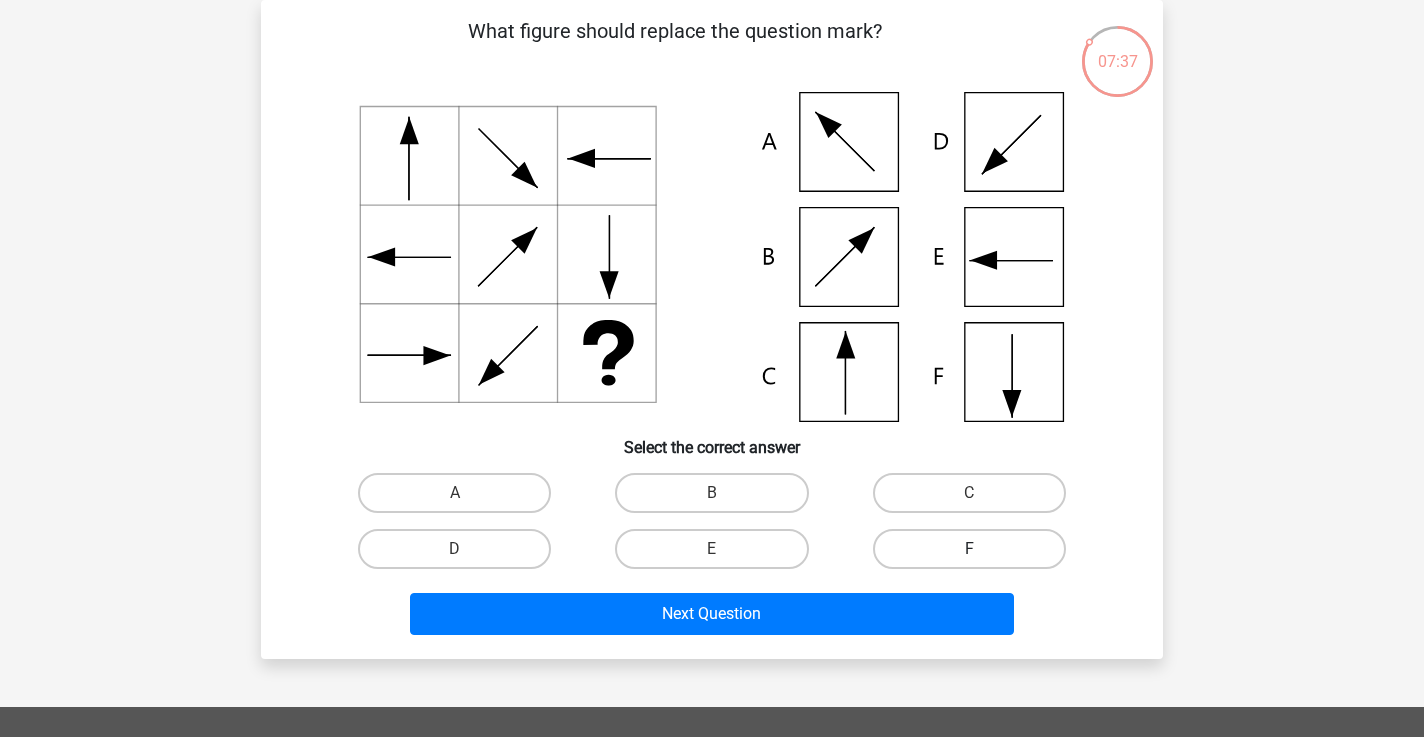 click on "F" at bounding box center [969, 549] 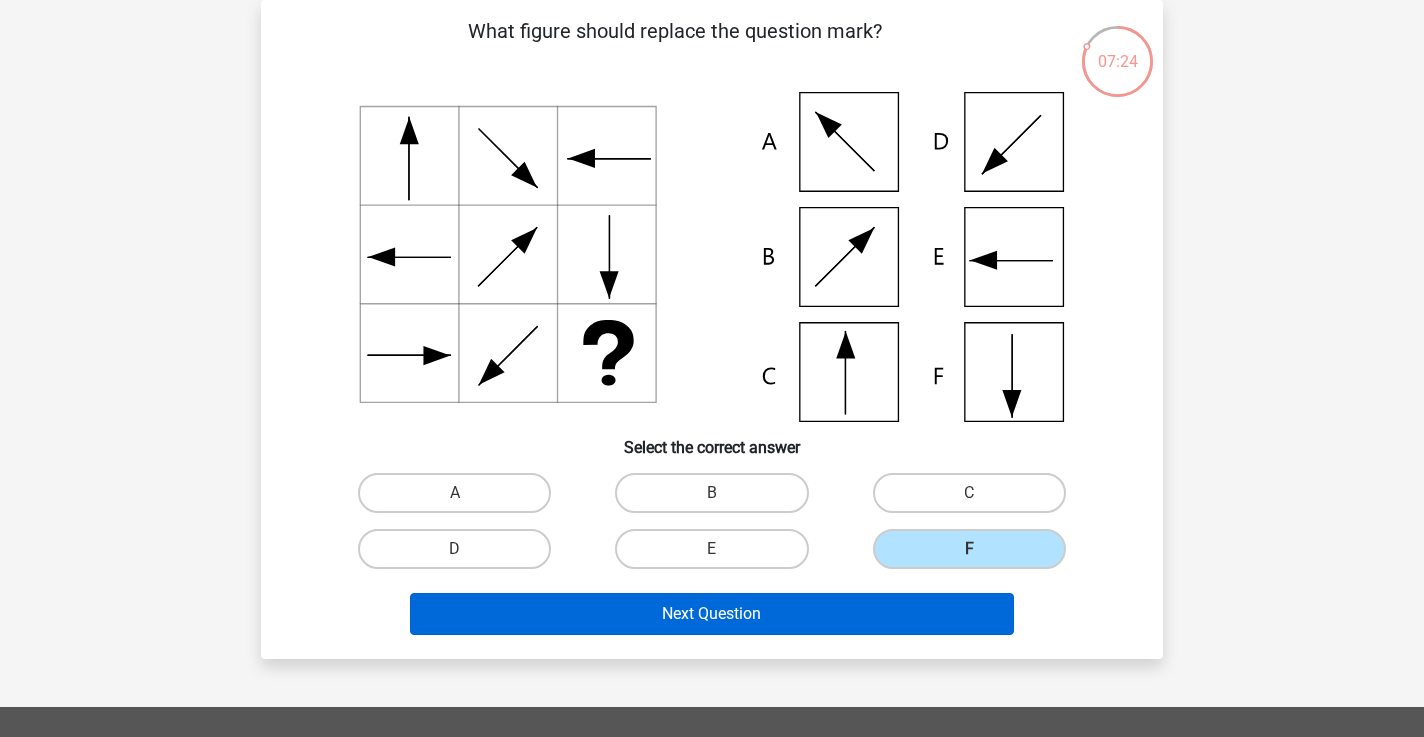 click on "Next Question" at bounding box center (712, 614) 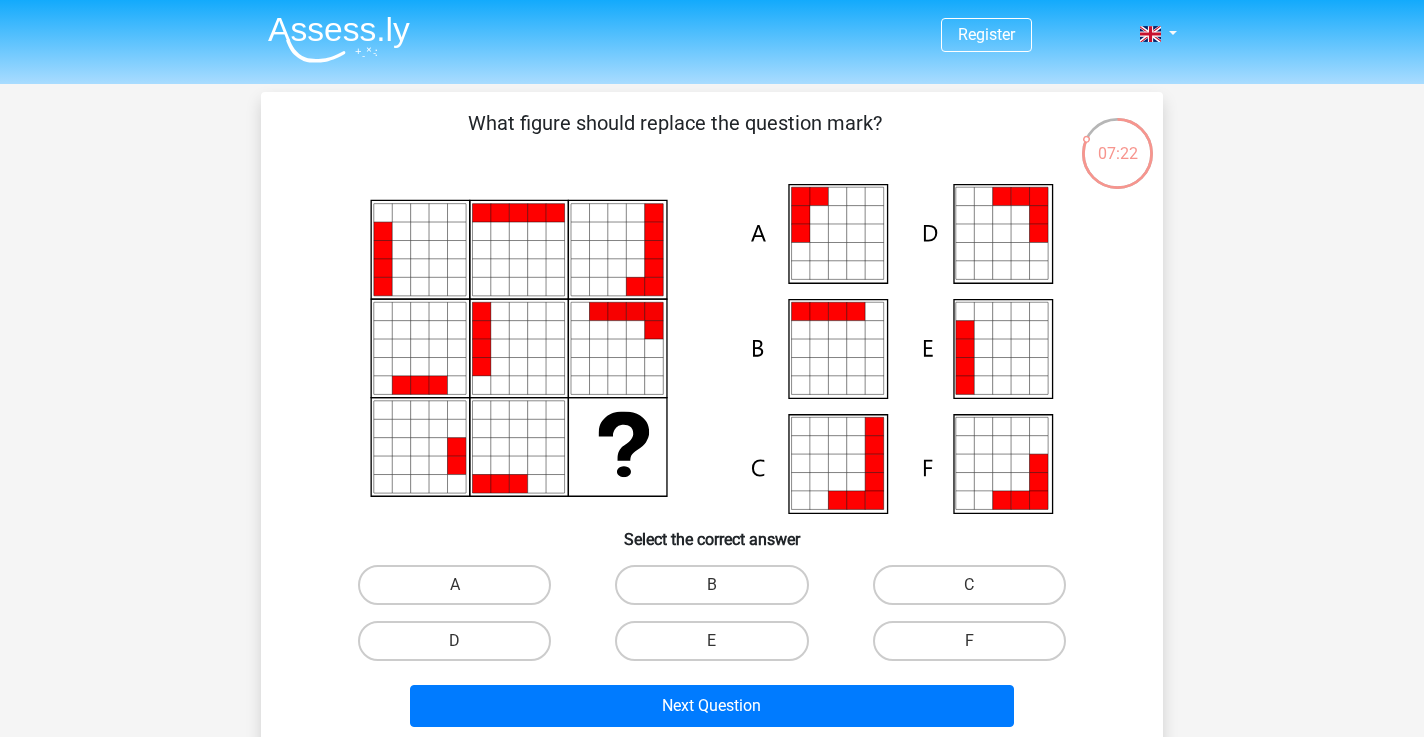 scroll, scrollTop: 0, scrollLeft: 0, axis: both 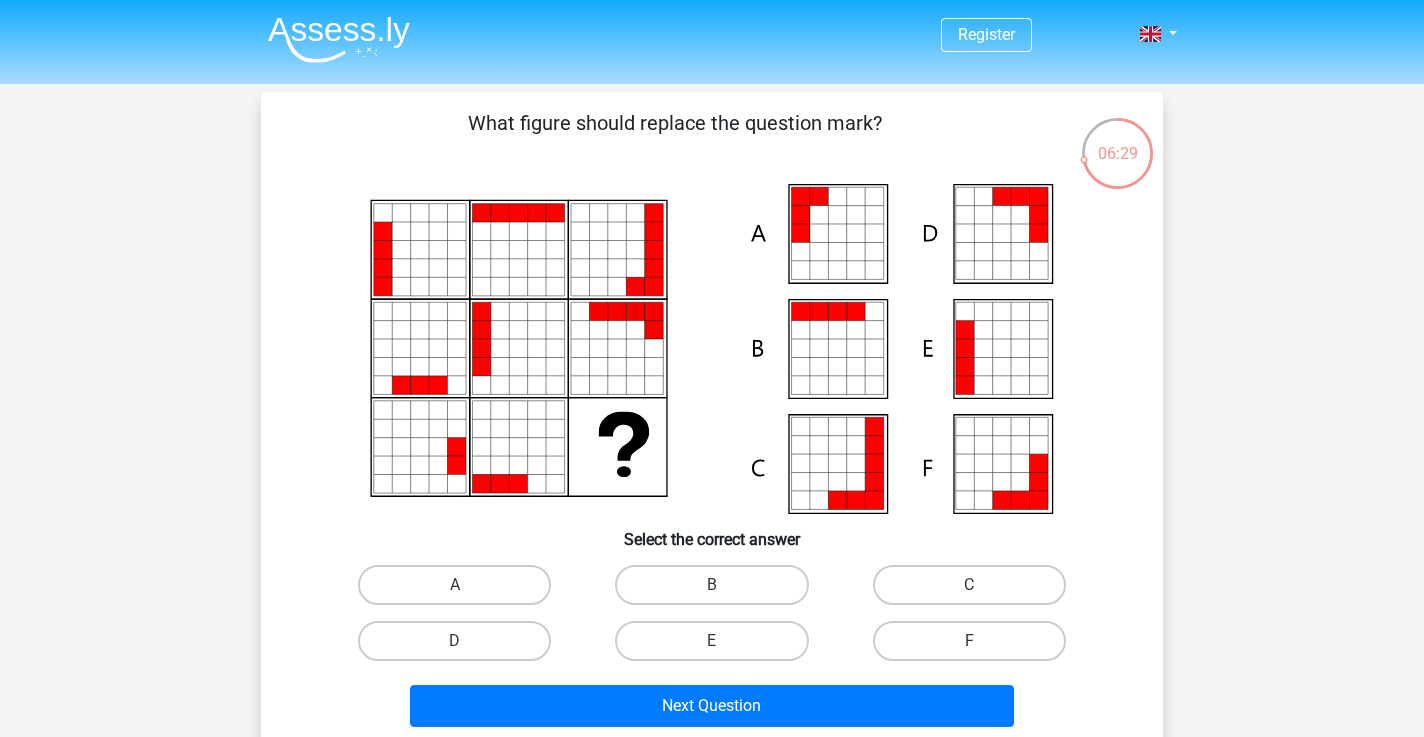 click 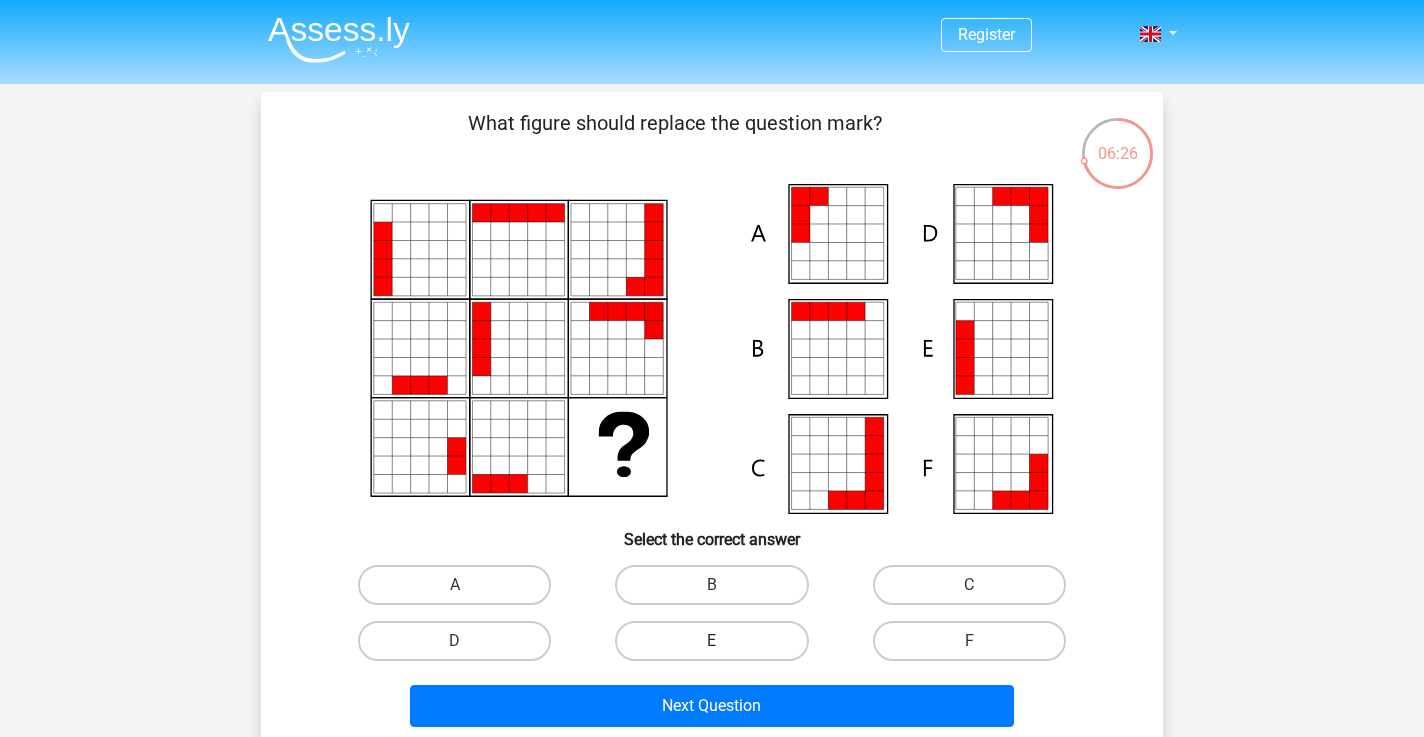 click on "E" at bounding box center [711, 641] 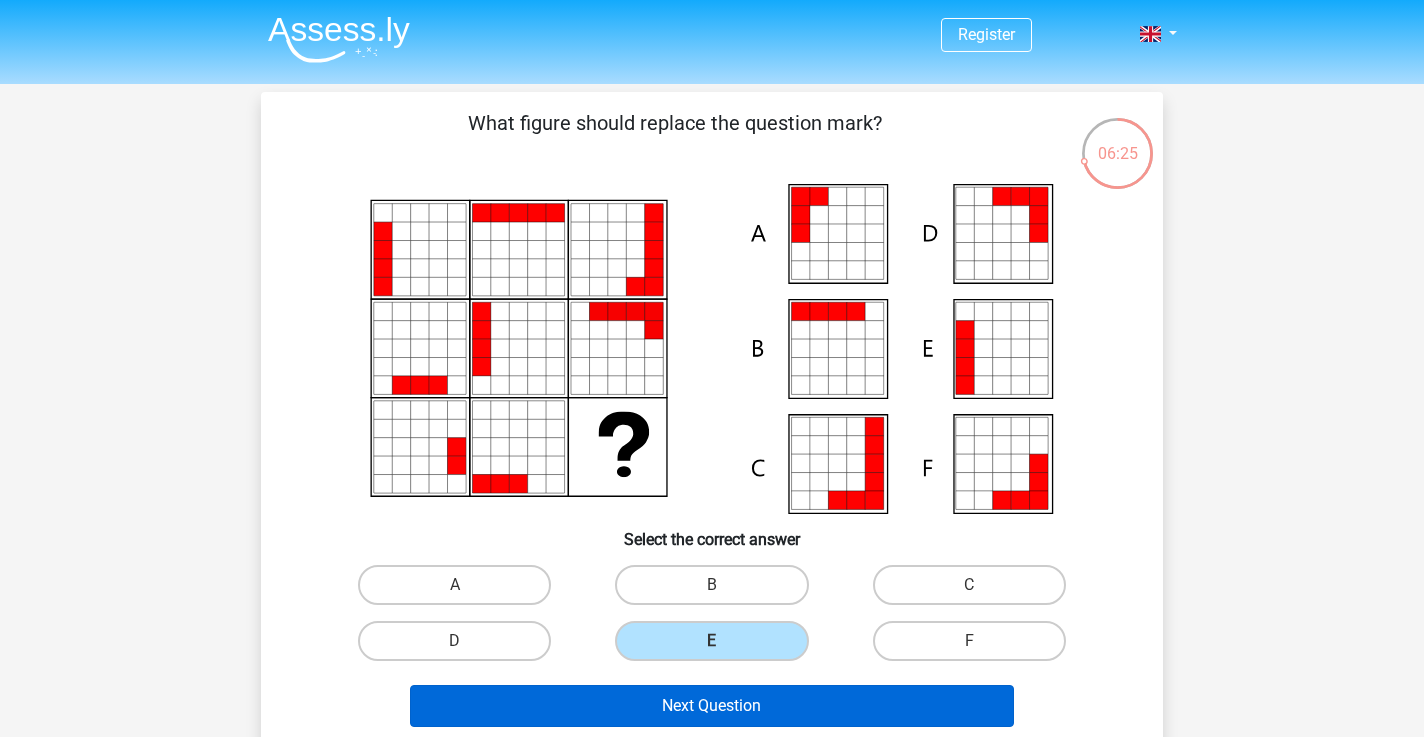 click on "Next Question" at bounding box center [712, 706] 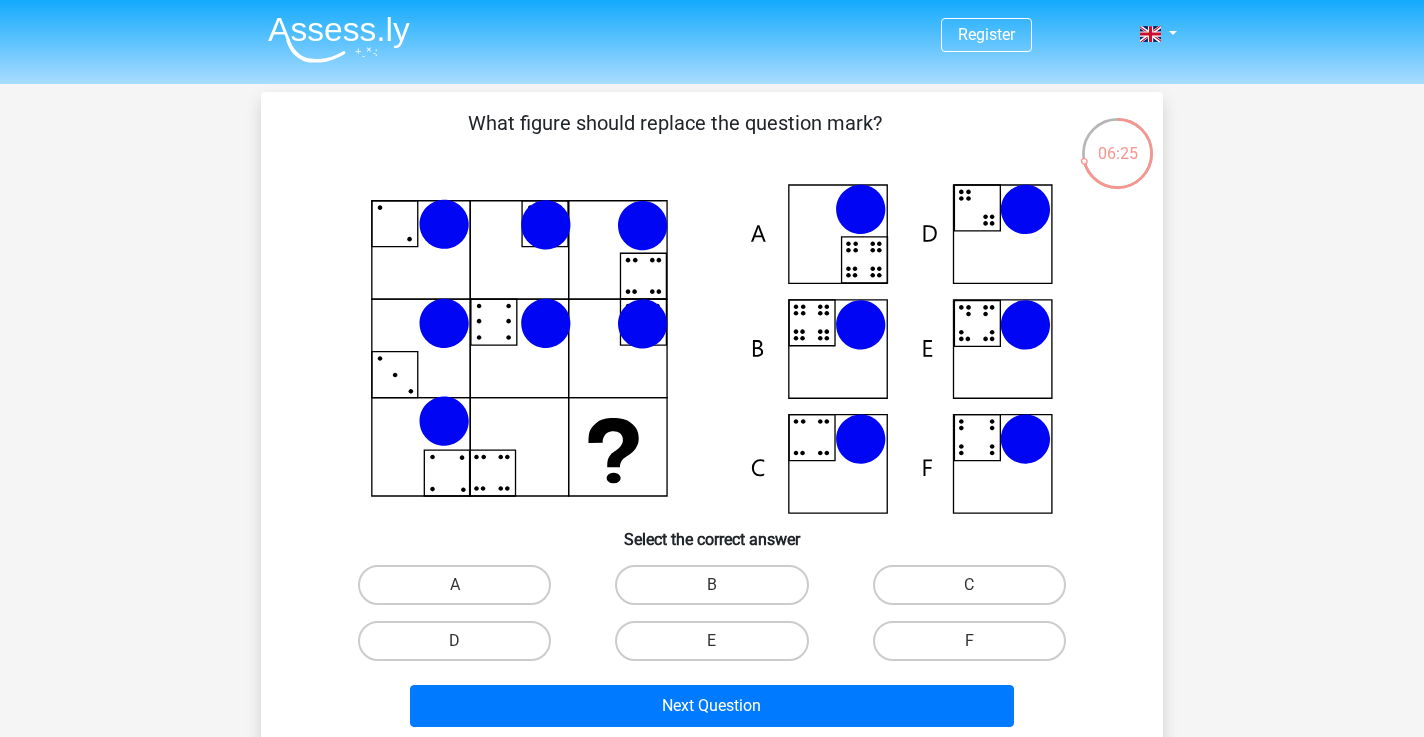 scroll, scrollTop: 92, scrollLeft: 0, axis: vertical 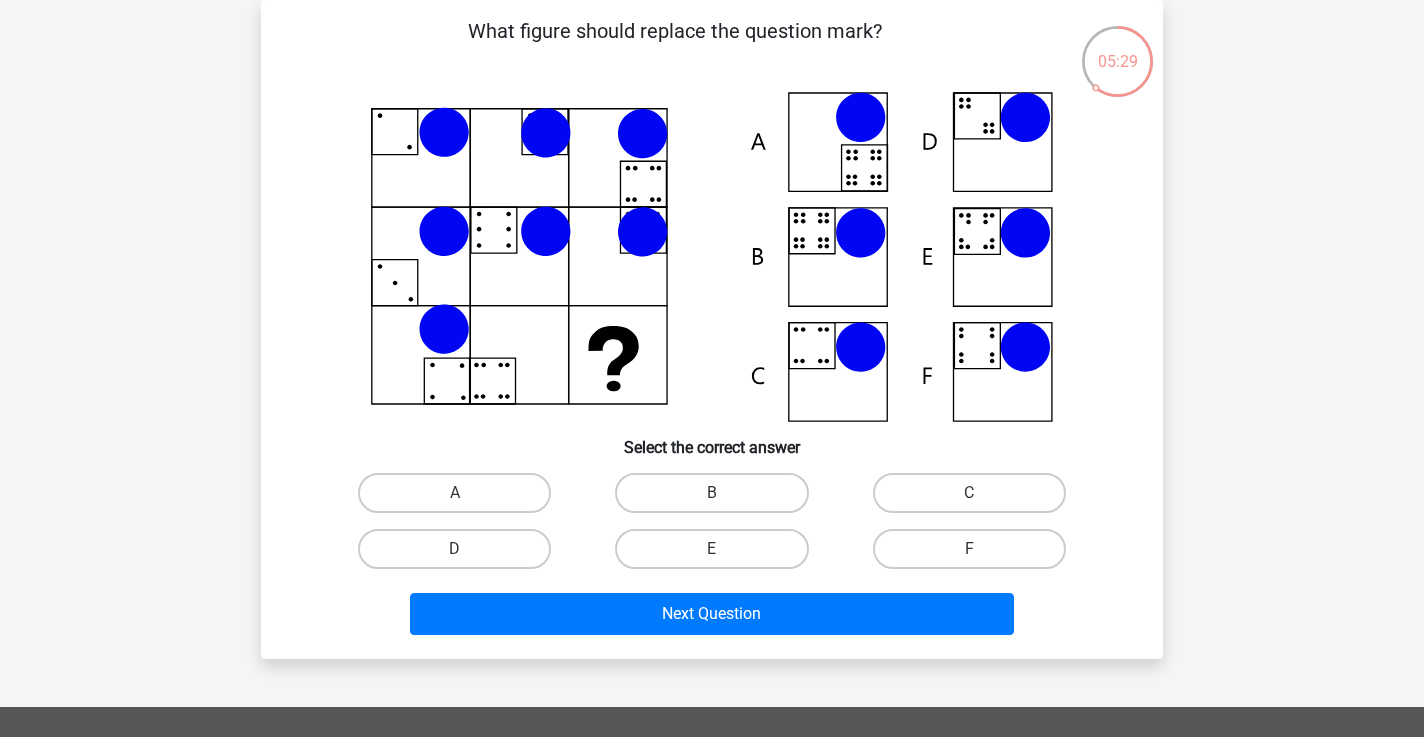 click 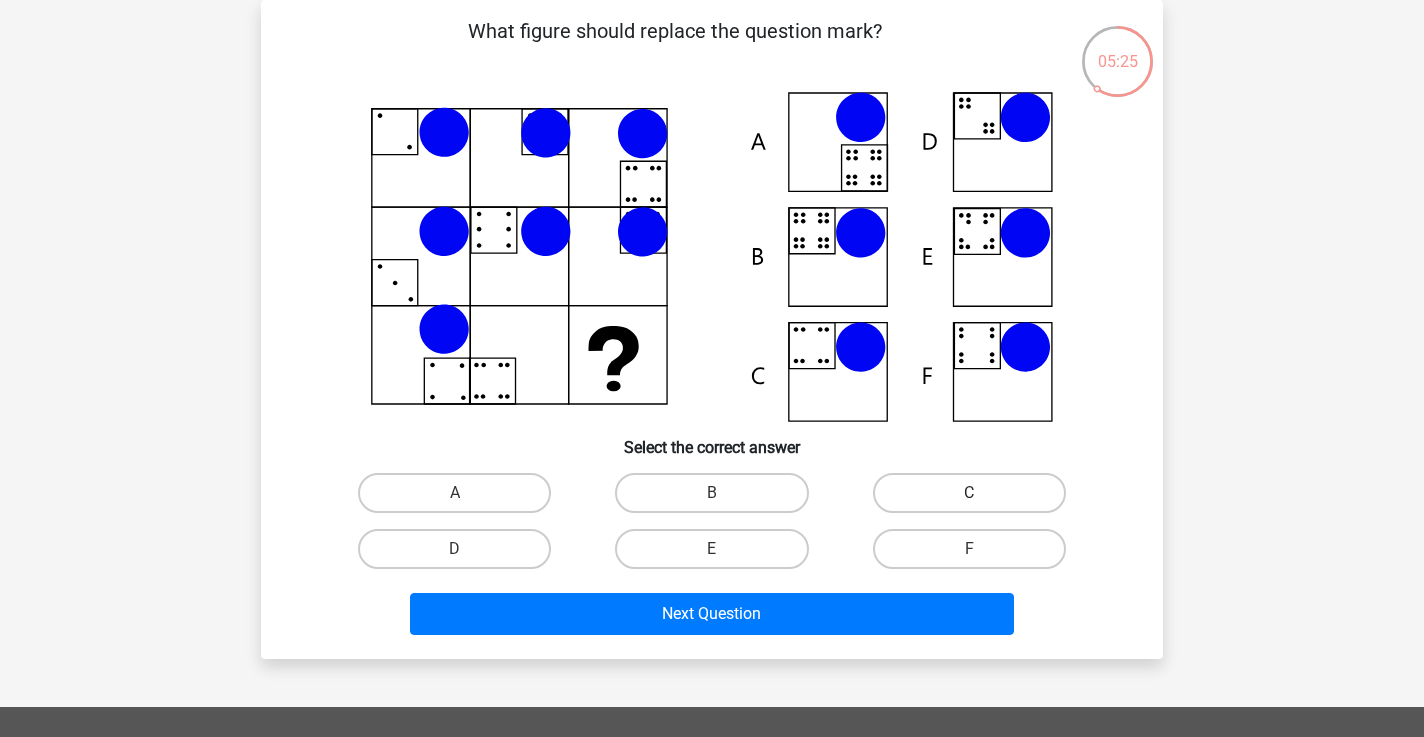 click on "C" at bounding box center (969, 493) 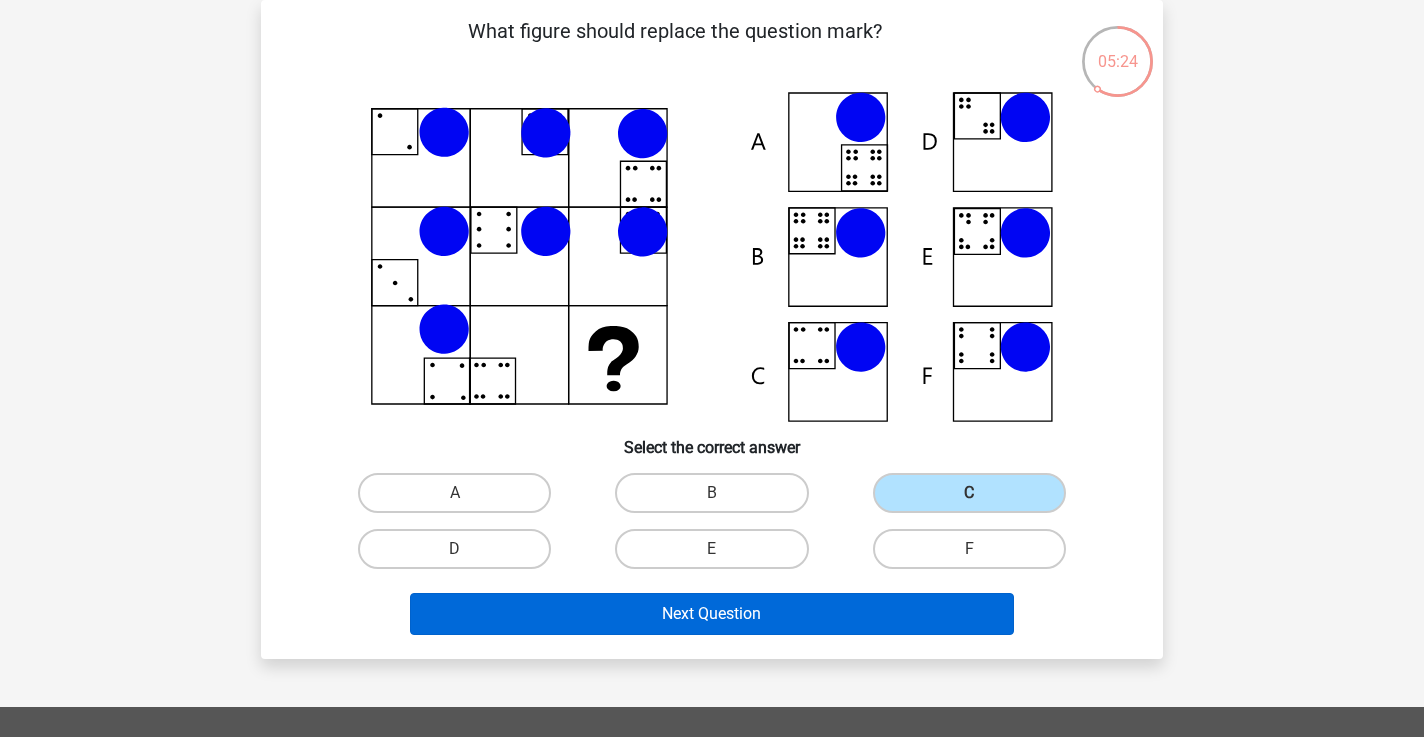 click on "Next Question" at bounding box center (712, 614) 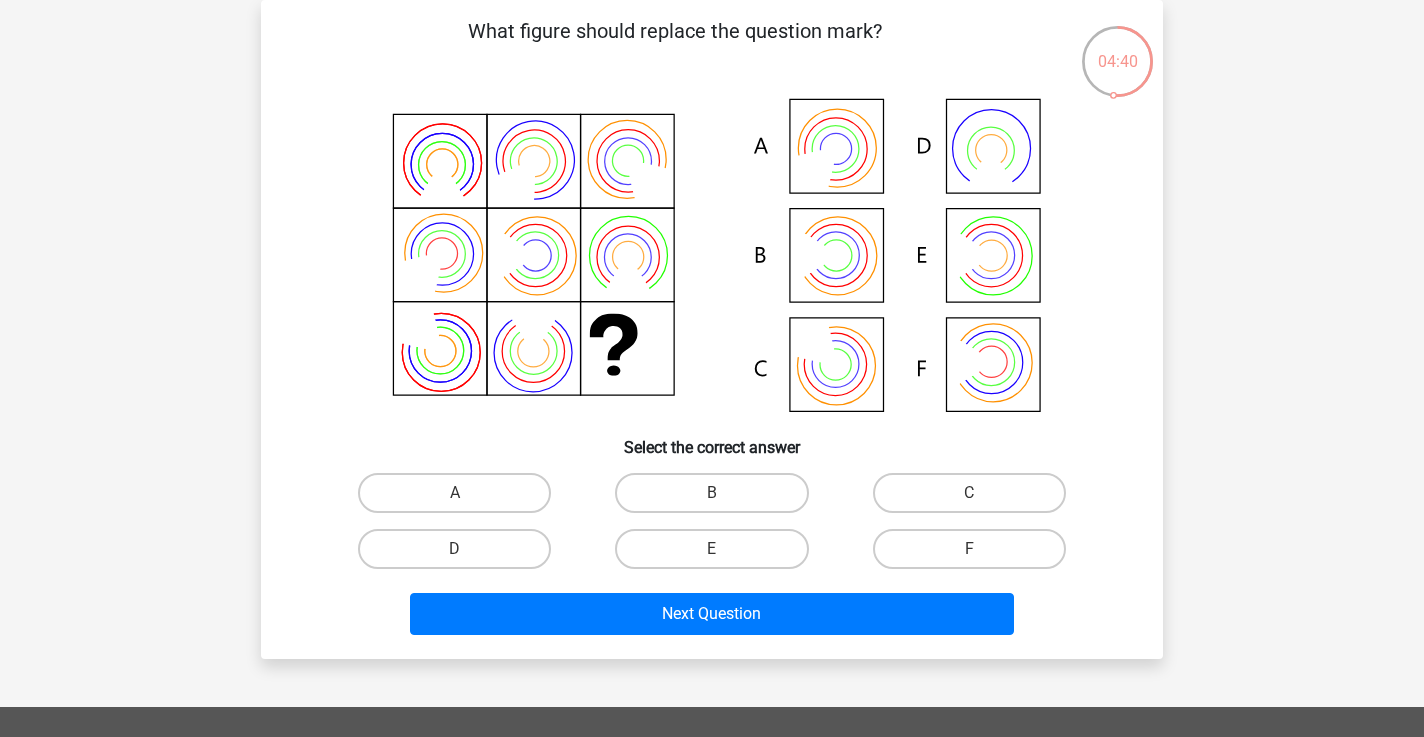 click 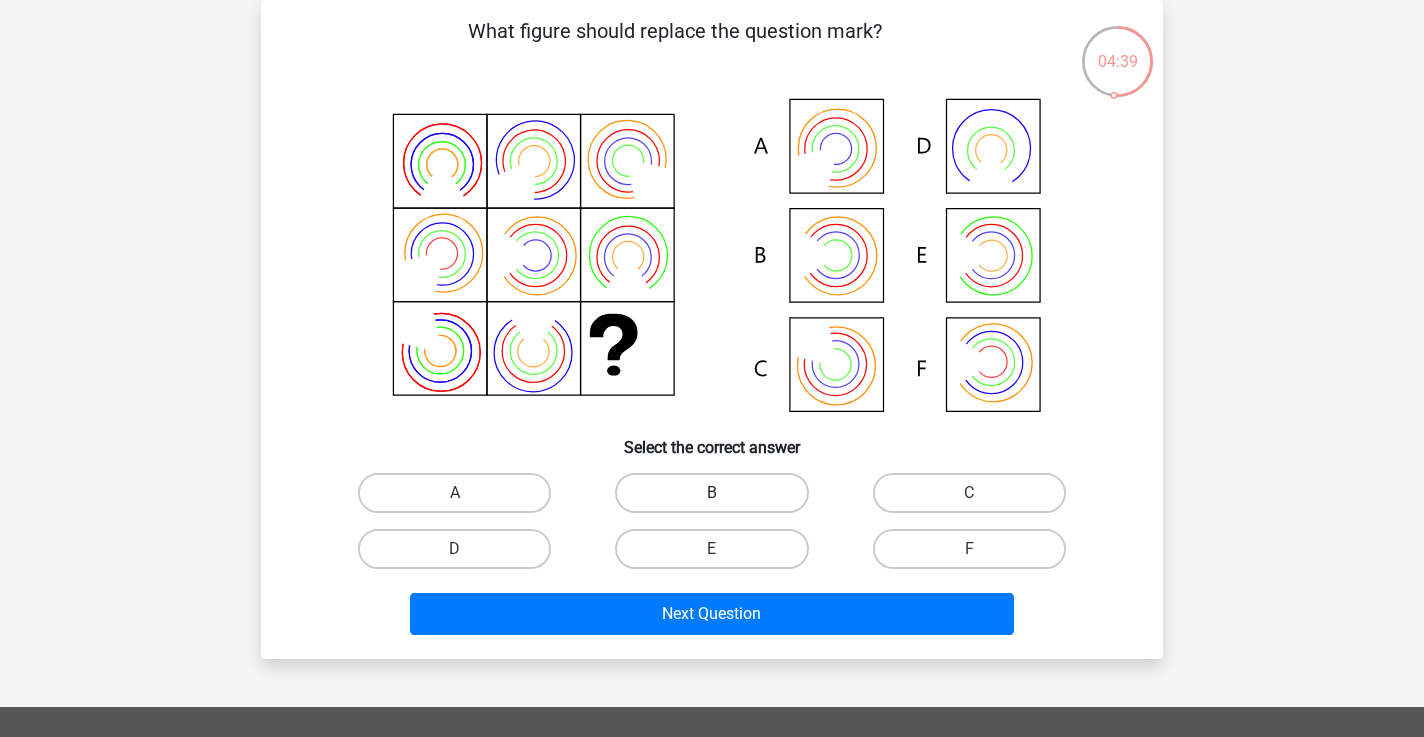 click on "B" at bounding box center [711, 493] 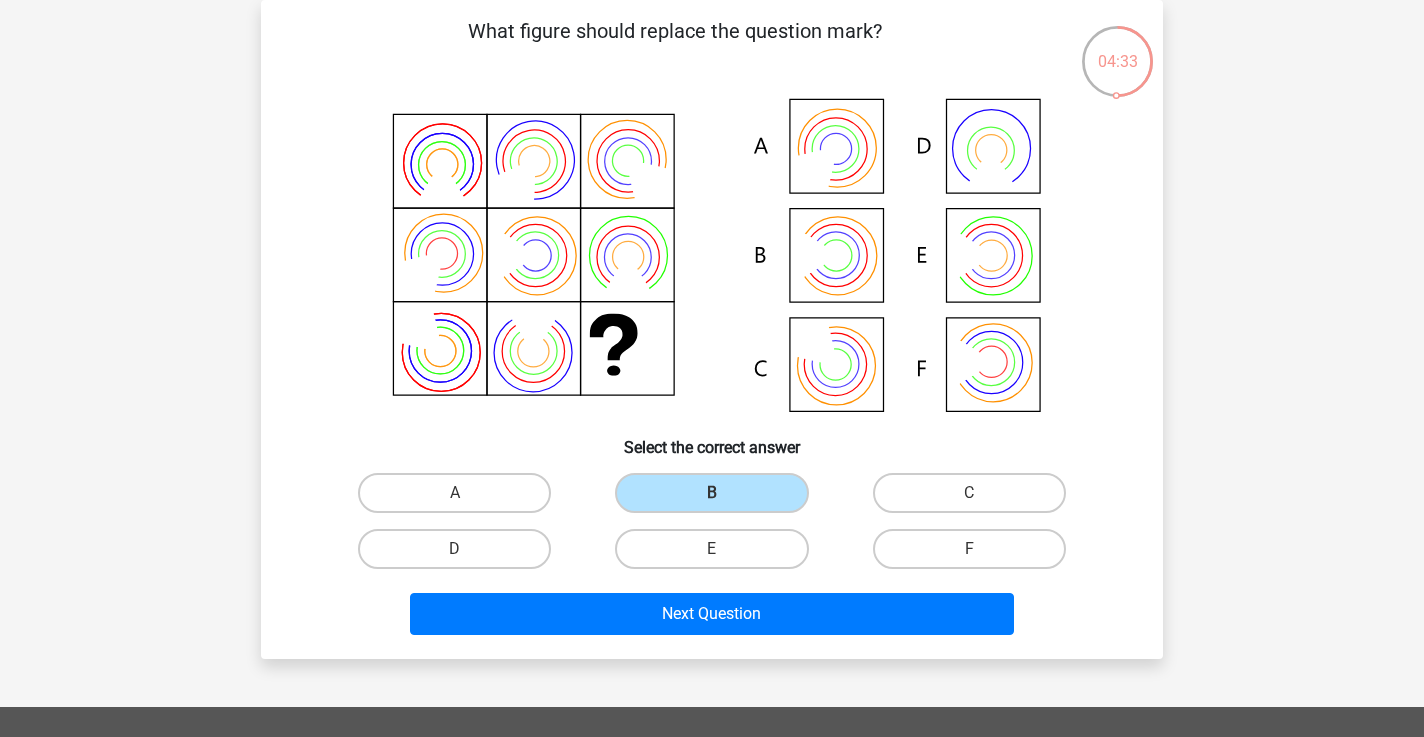 click 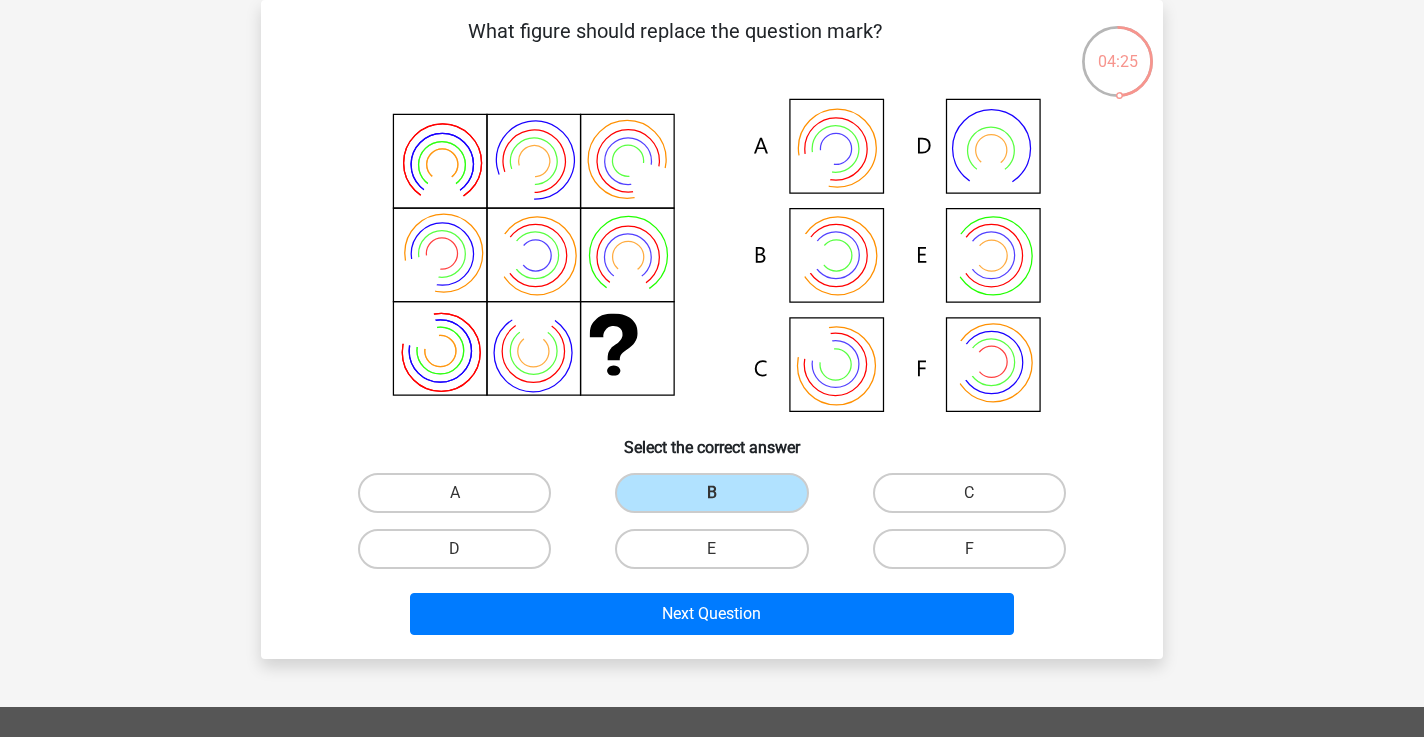 click 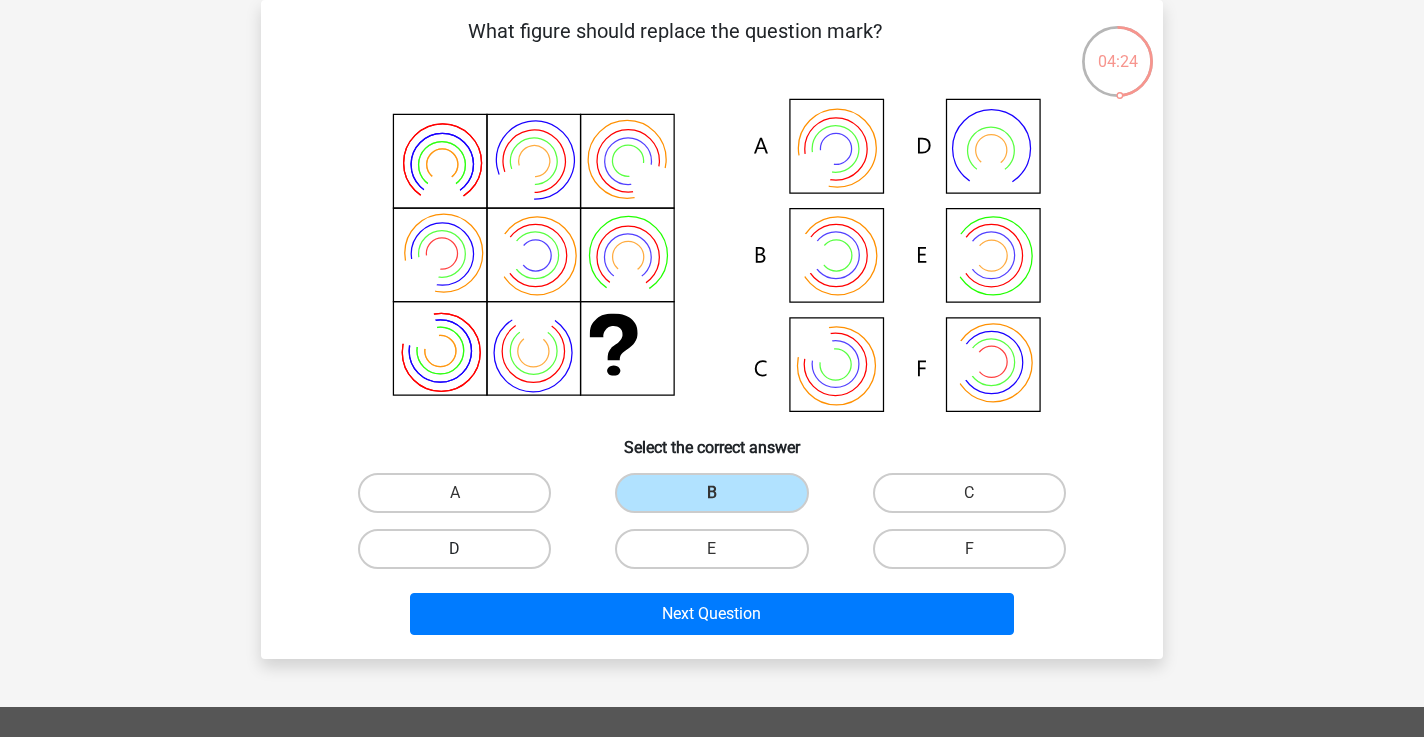 click on "D" at bounding box center [454, 549] 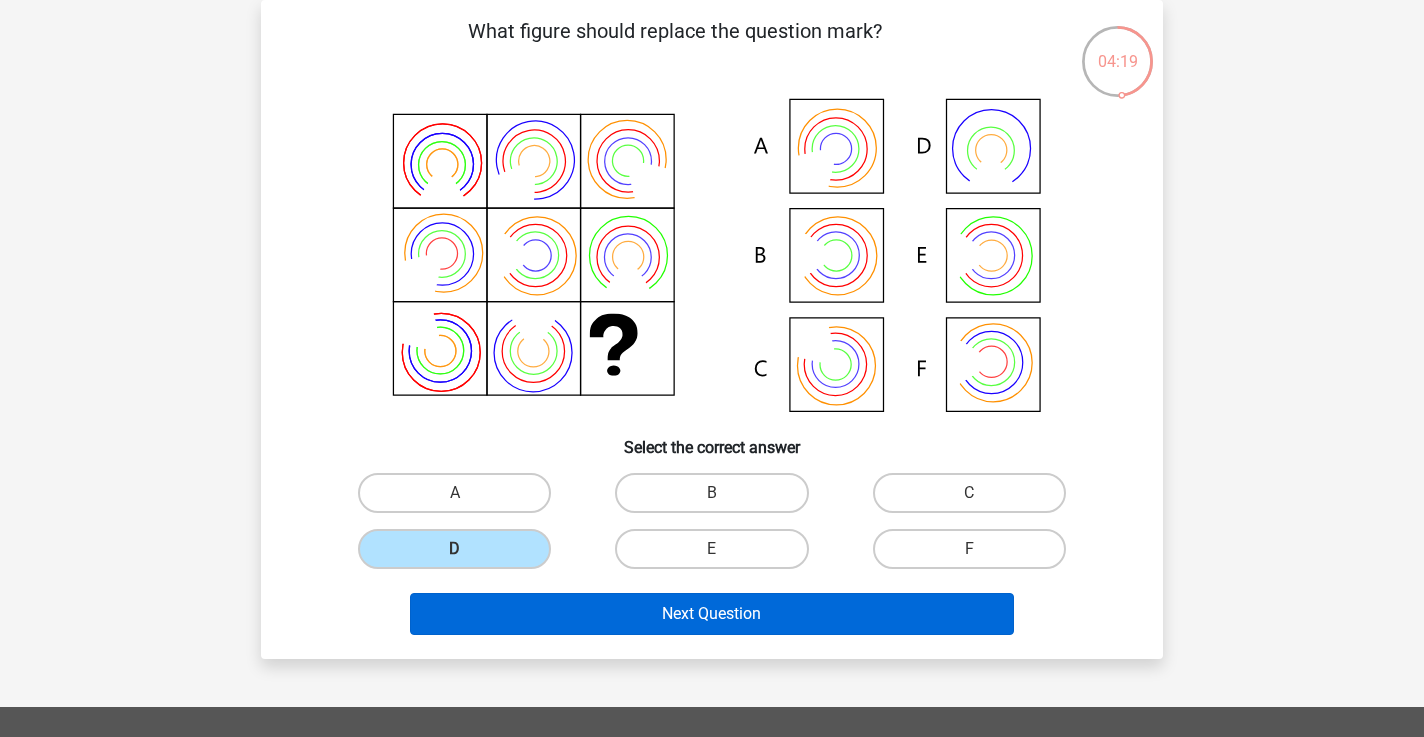click on "Next Question" at bounding box center (712, 614) 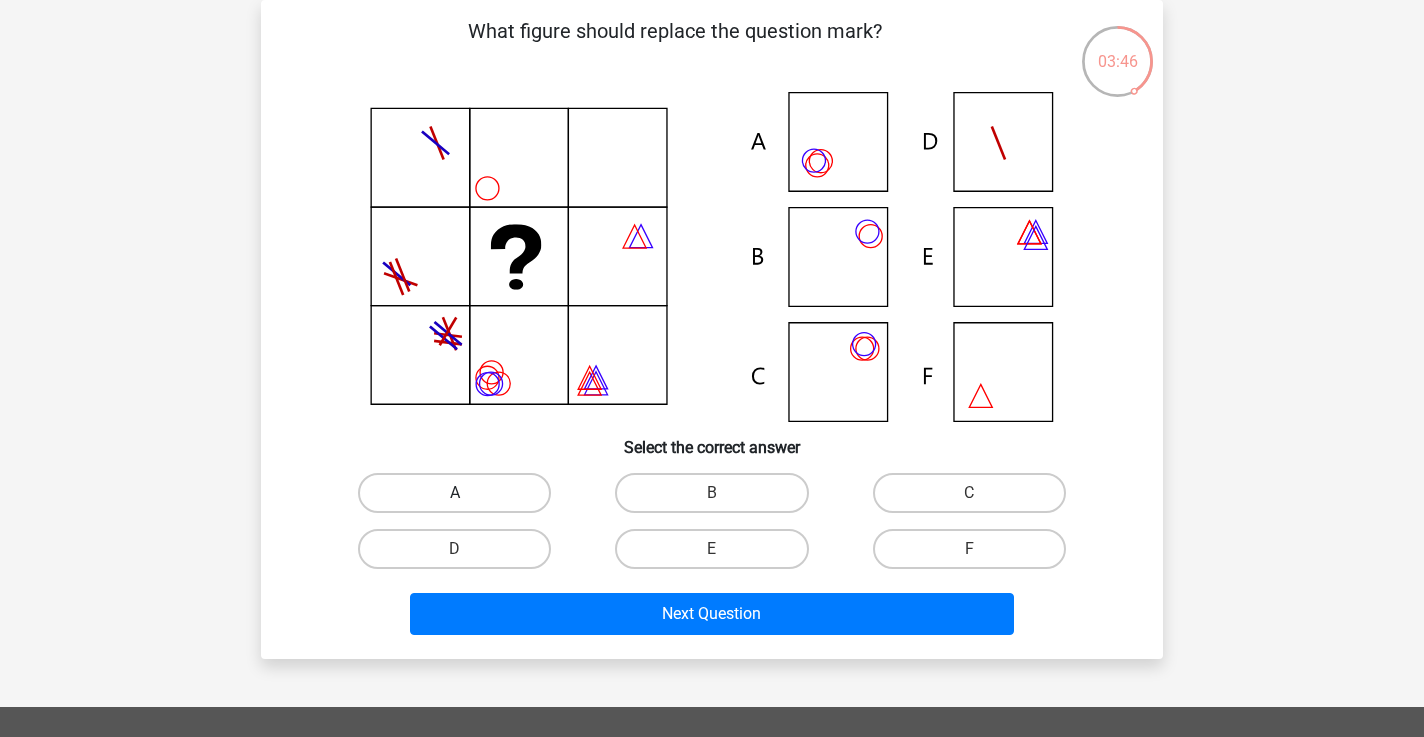 click on "A" at bounding box center (454, 493) 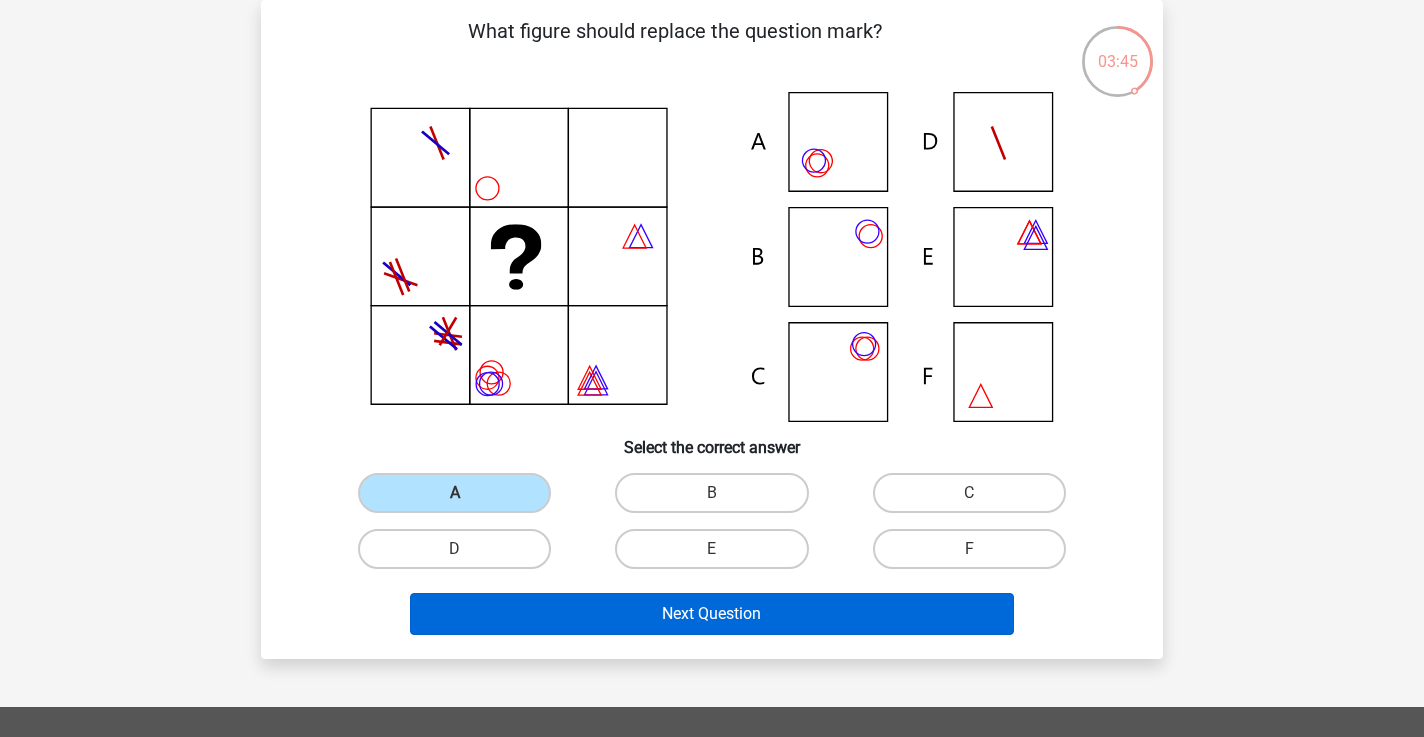 click on "Next Question" at bounding box center [712, 614] 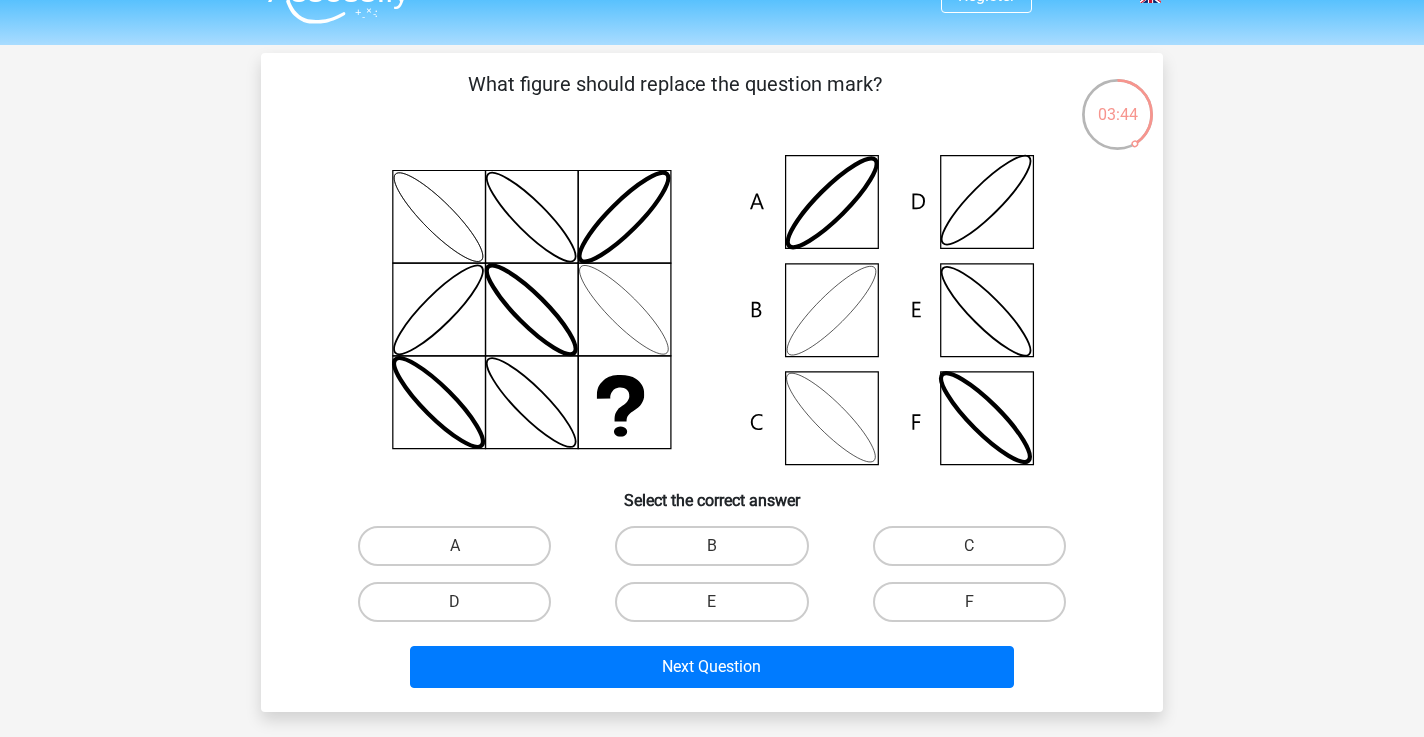 scroll, scrollTop: 46, scrollLeft: 0, axis: vertical 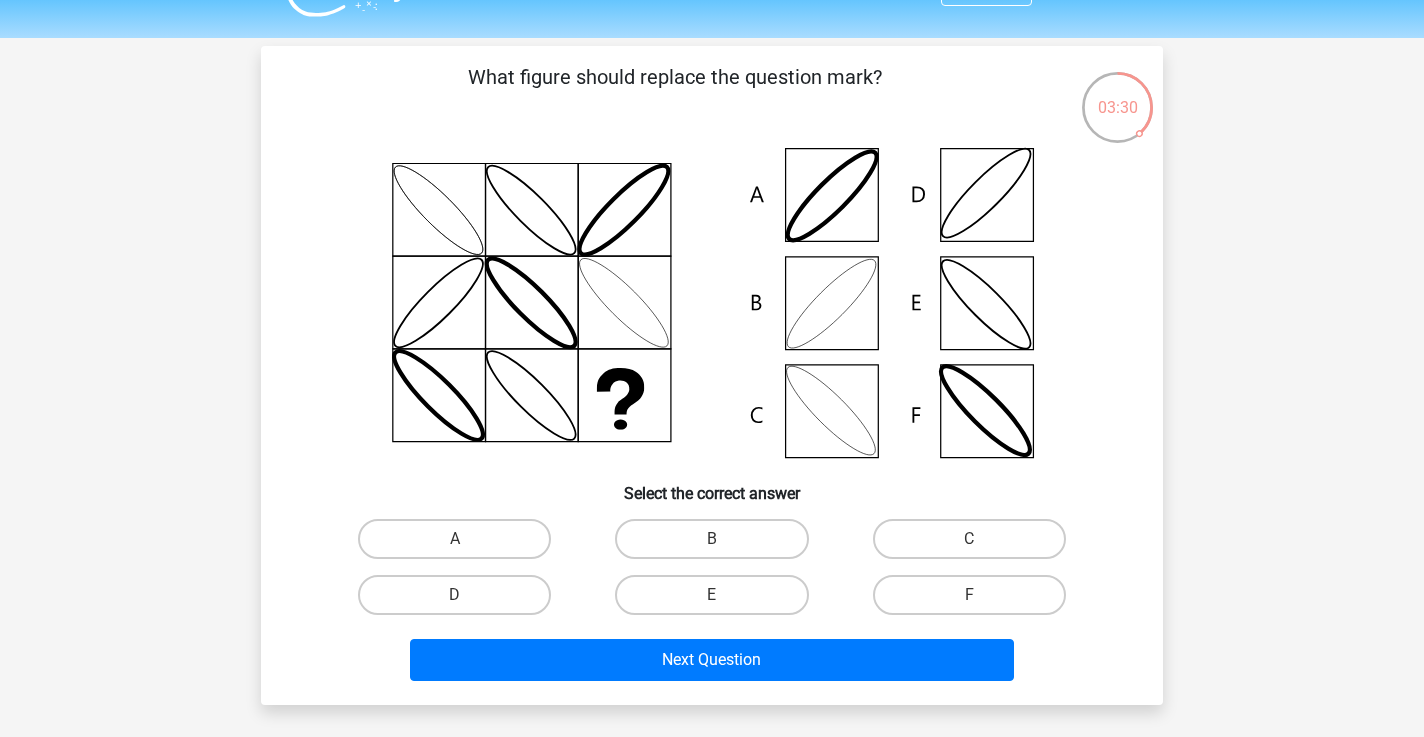 click 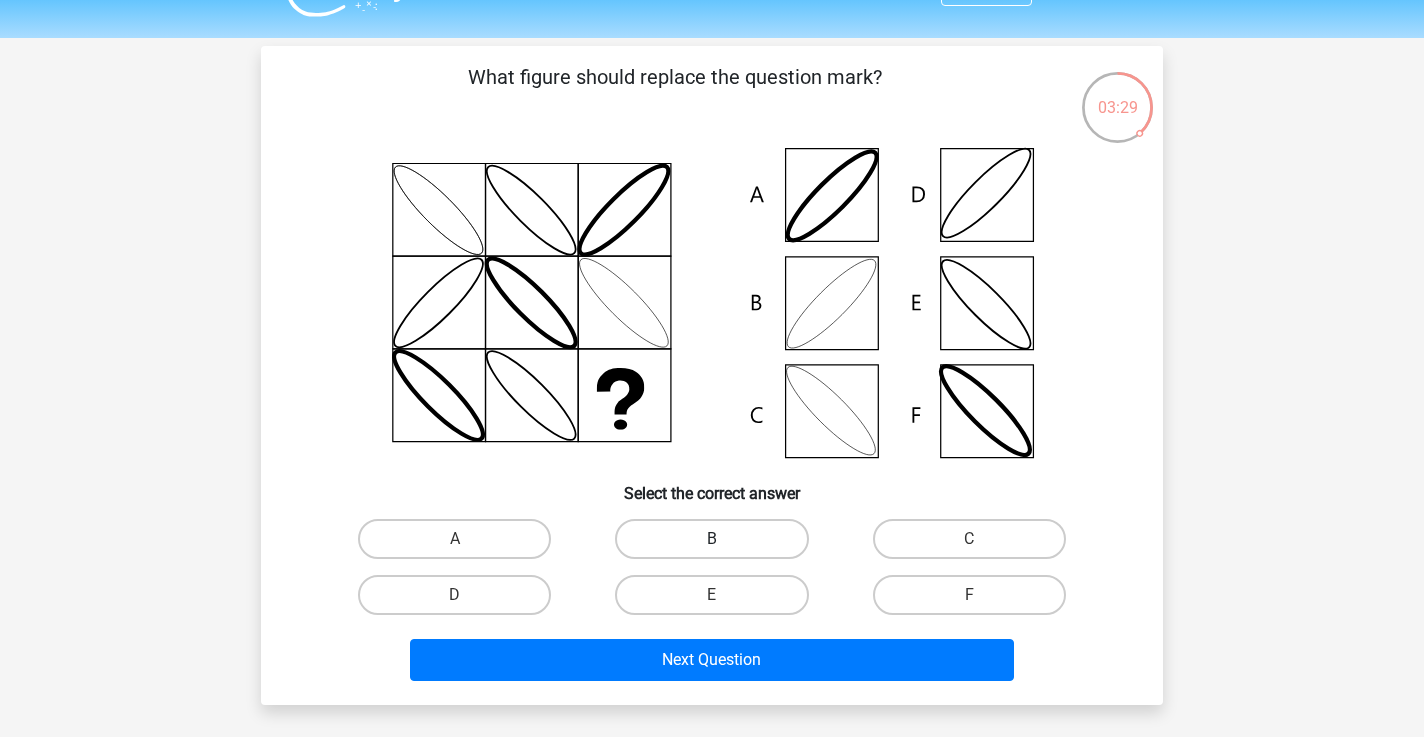 click on "B" at bounding box center (711, 539) 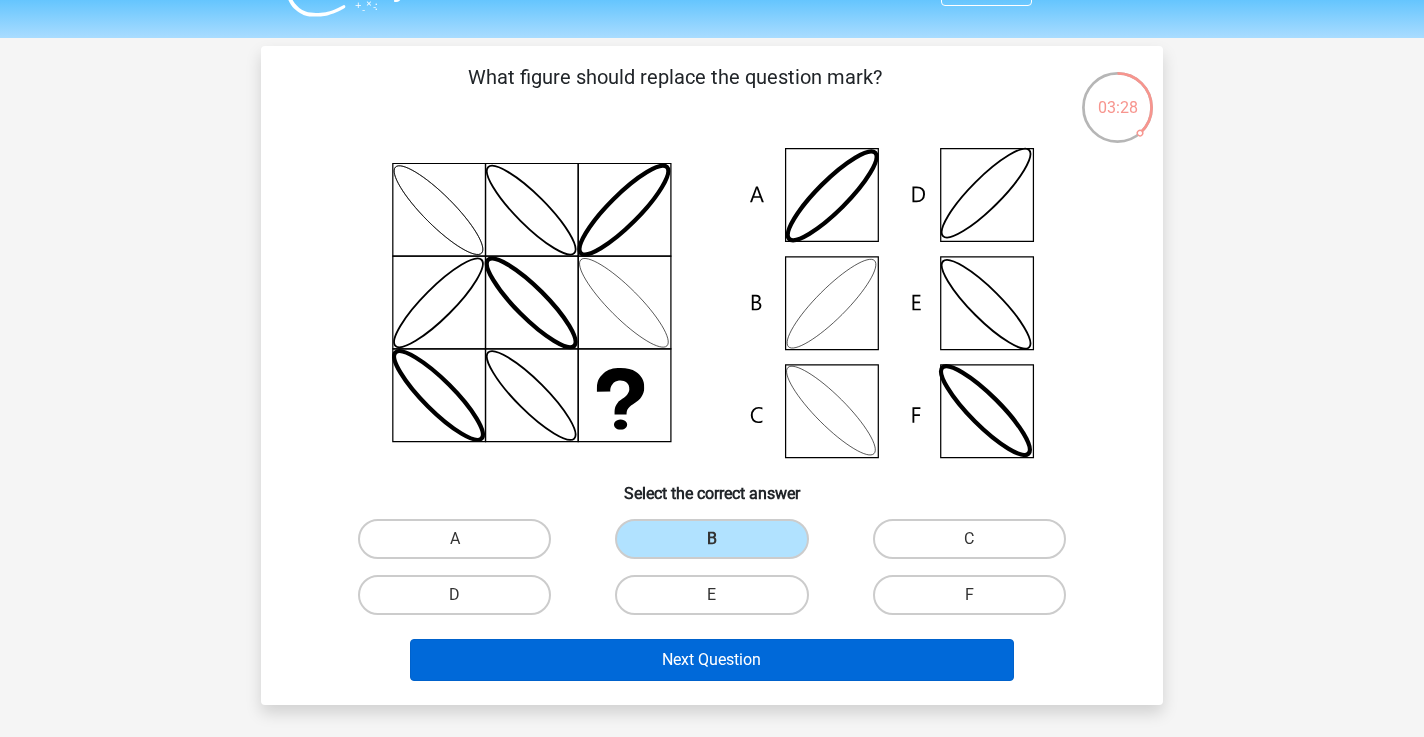 click on "Next Question" at bounding box center (712, 660) 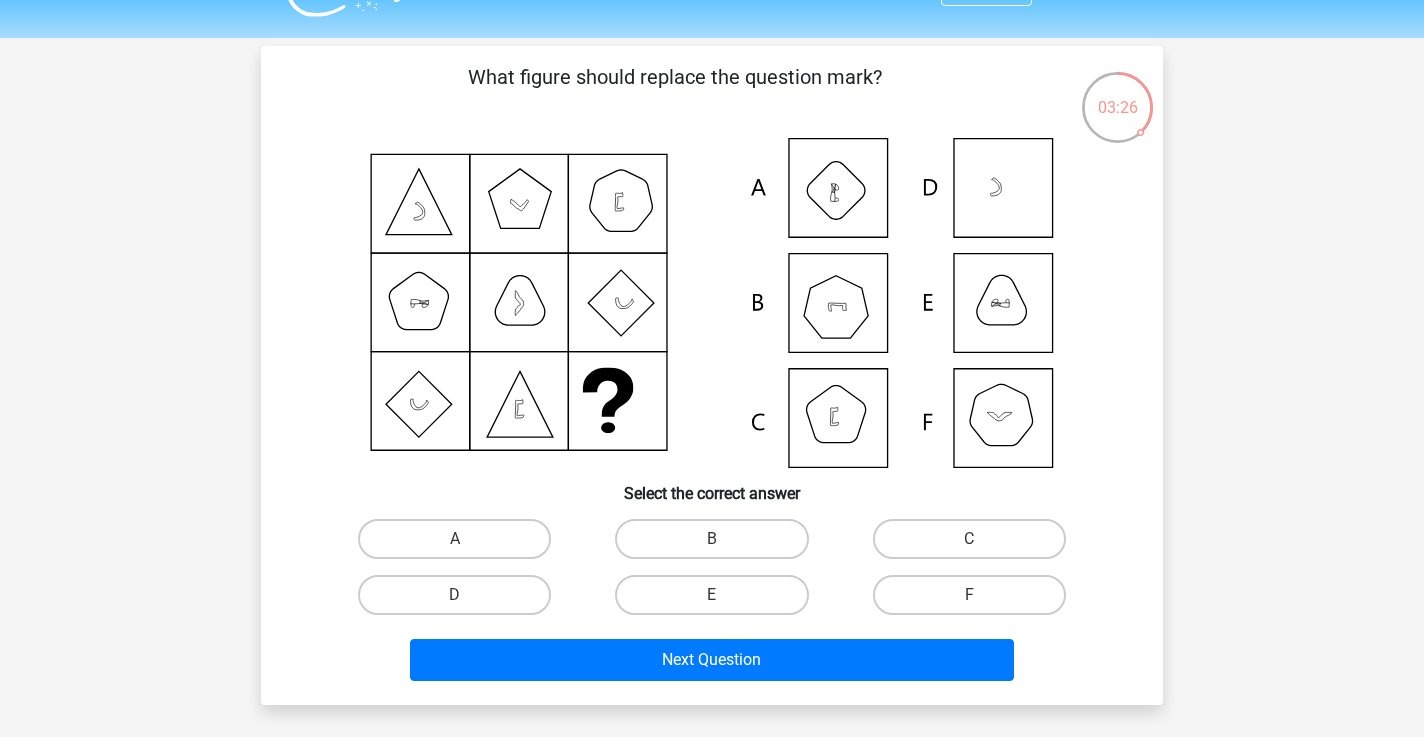 scroll, scrollTop: 45, scrollLeft: 0, axis: vertical 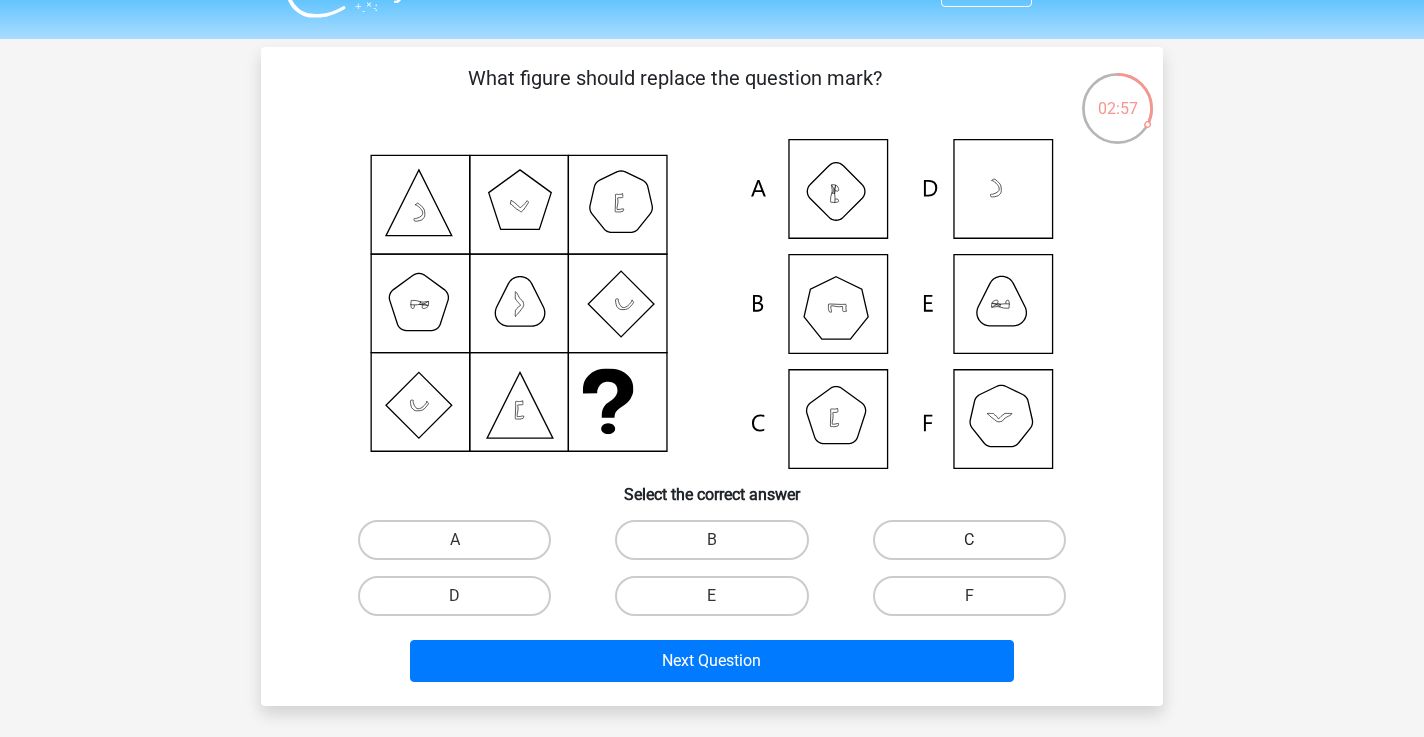 click on "C" at bounding box center [969, 540] 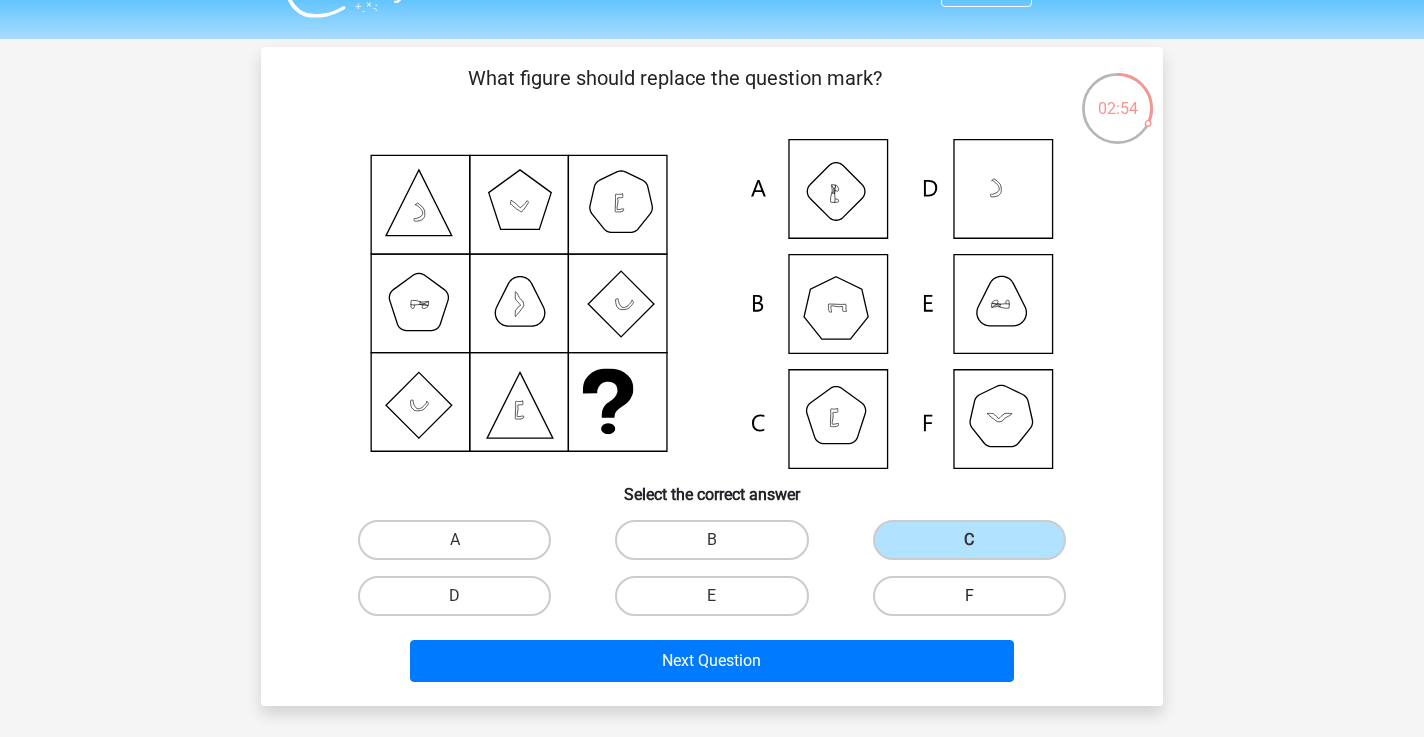 click on "F" at bounding box center [969, 596] 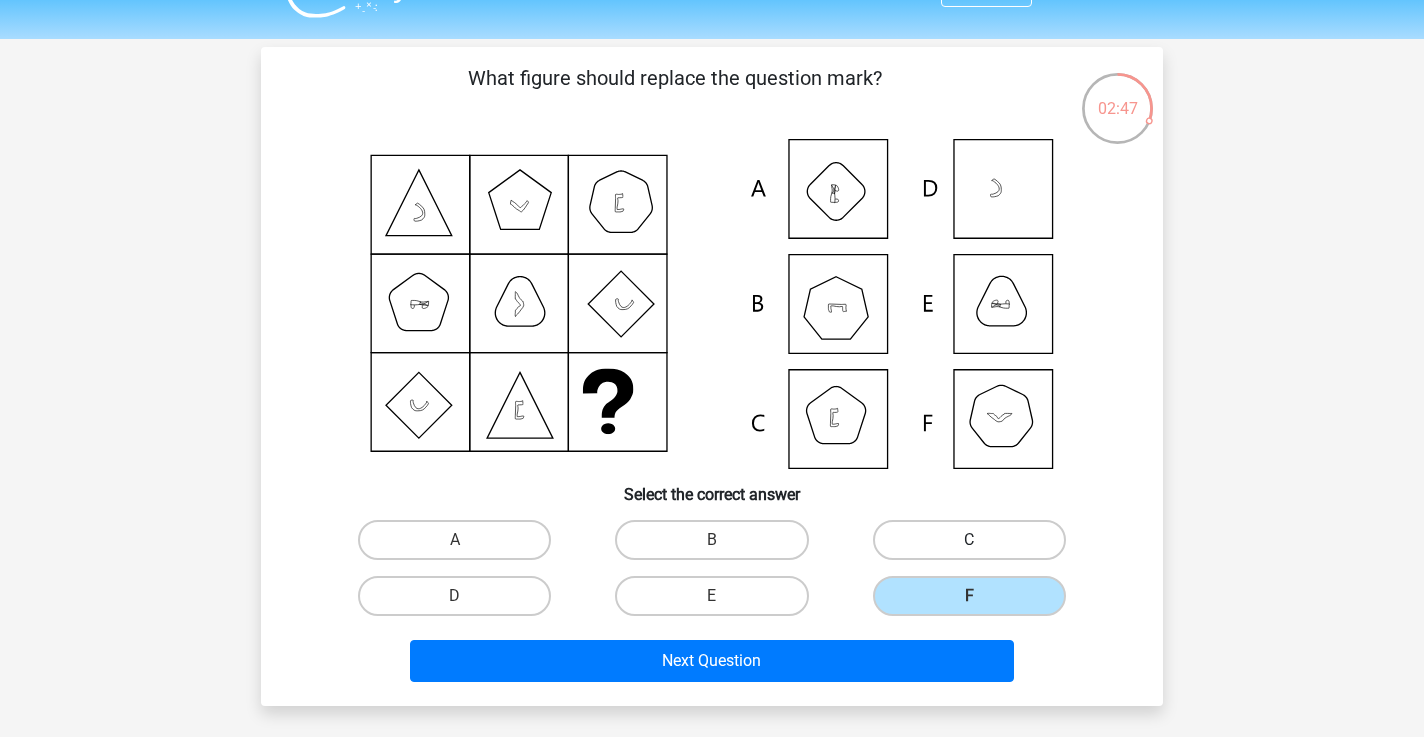 click on "C" at bounding box center [969, 540] 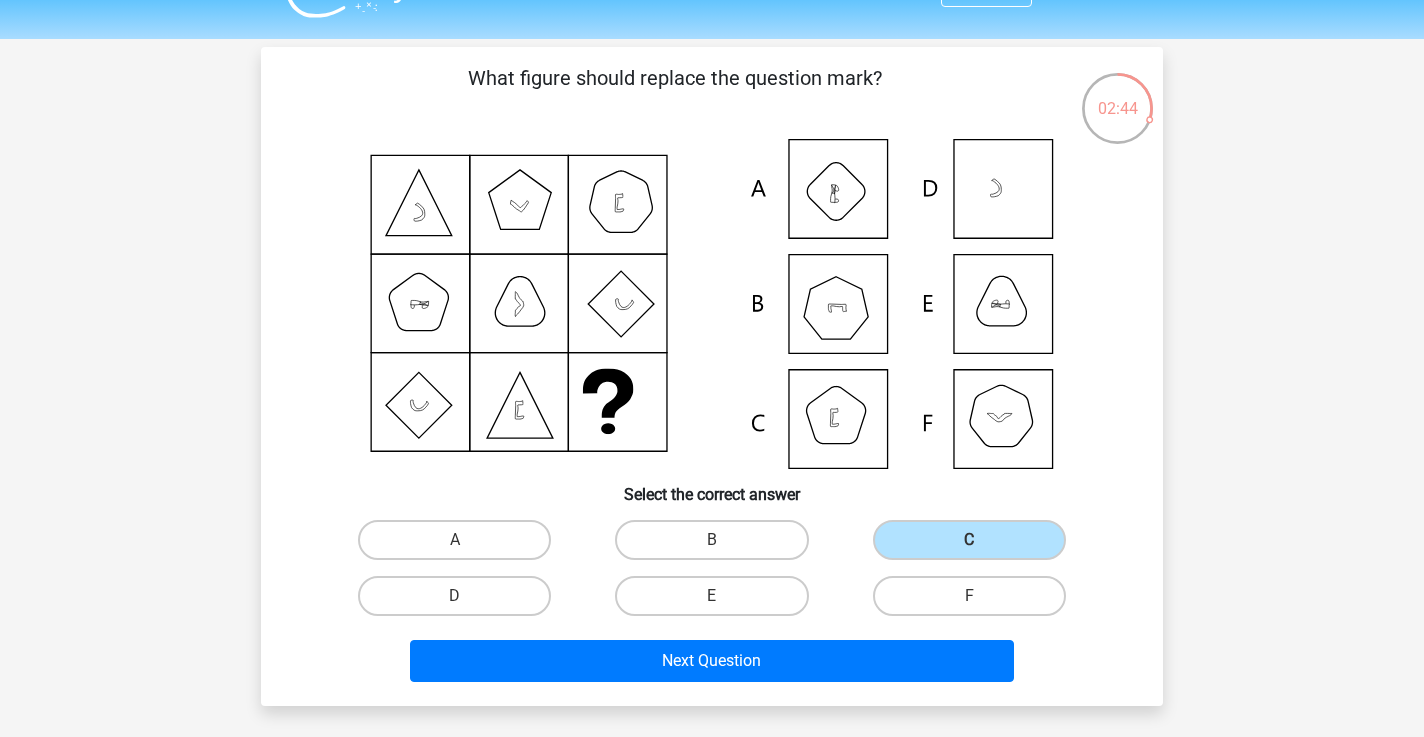 drag, startPoint x: 825, startPoint y: 668, endPoint x: 840, endPoint y: 415, distance: 253.44427 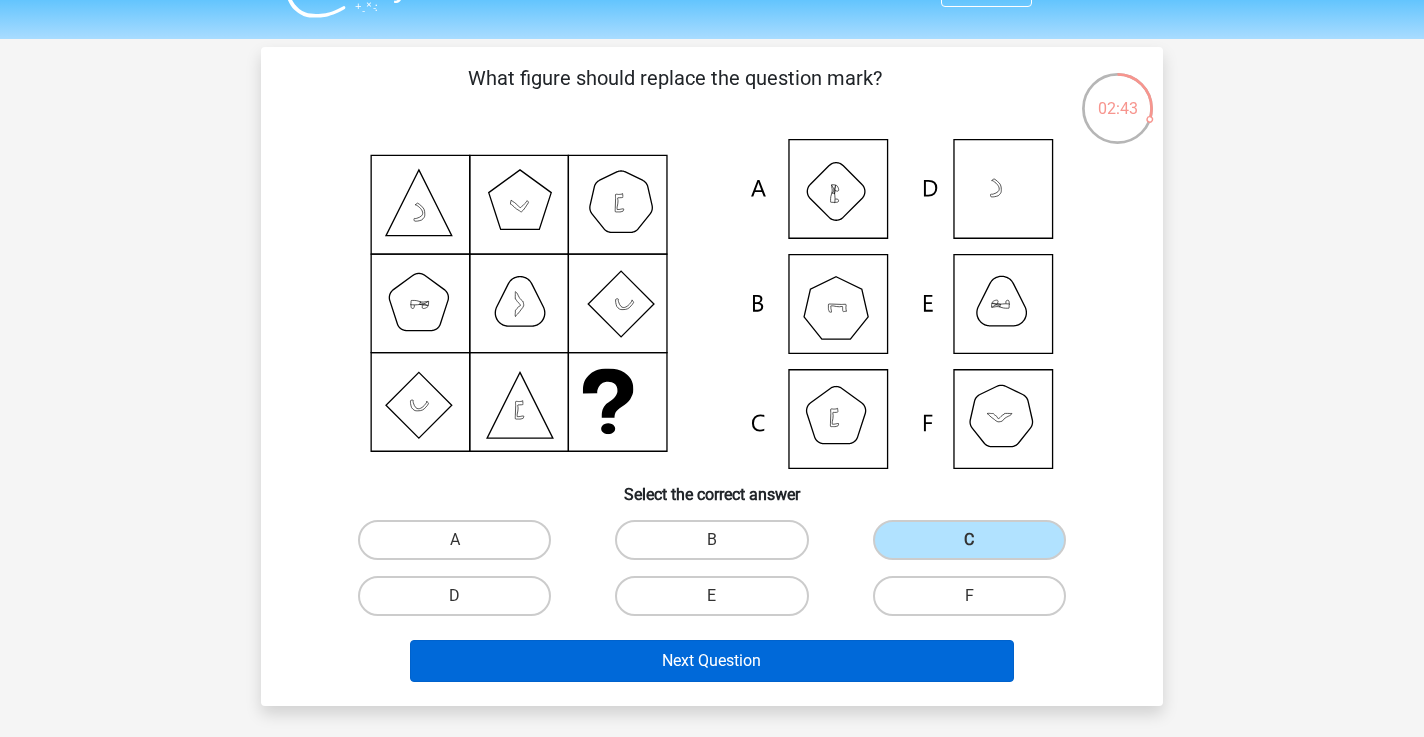 click on "Next Question" at bounding box center (712, 661) 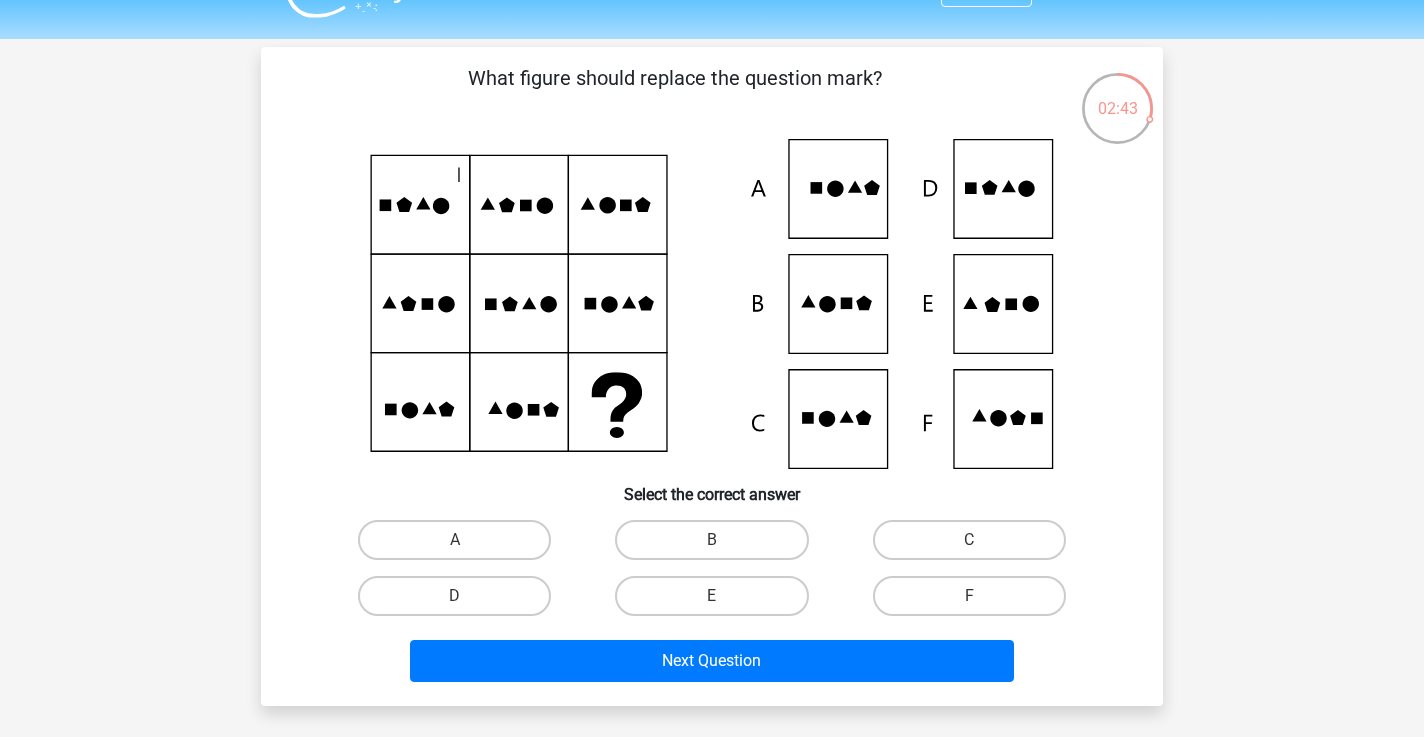 scroll, scrollTop: 92, scrollLeft: 0, axis: vertical 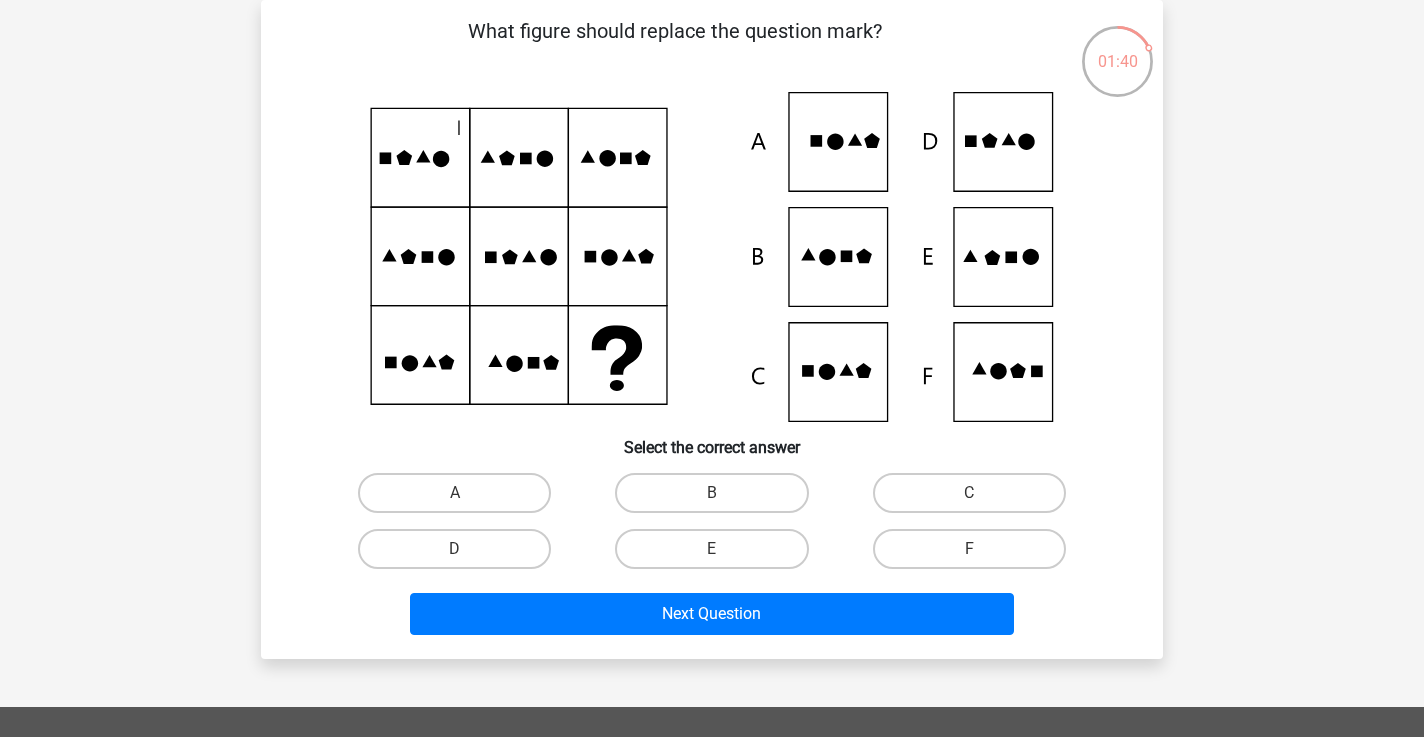 click 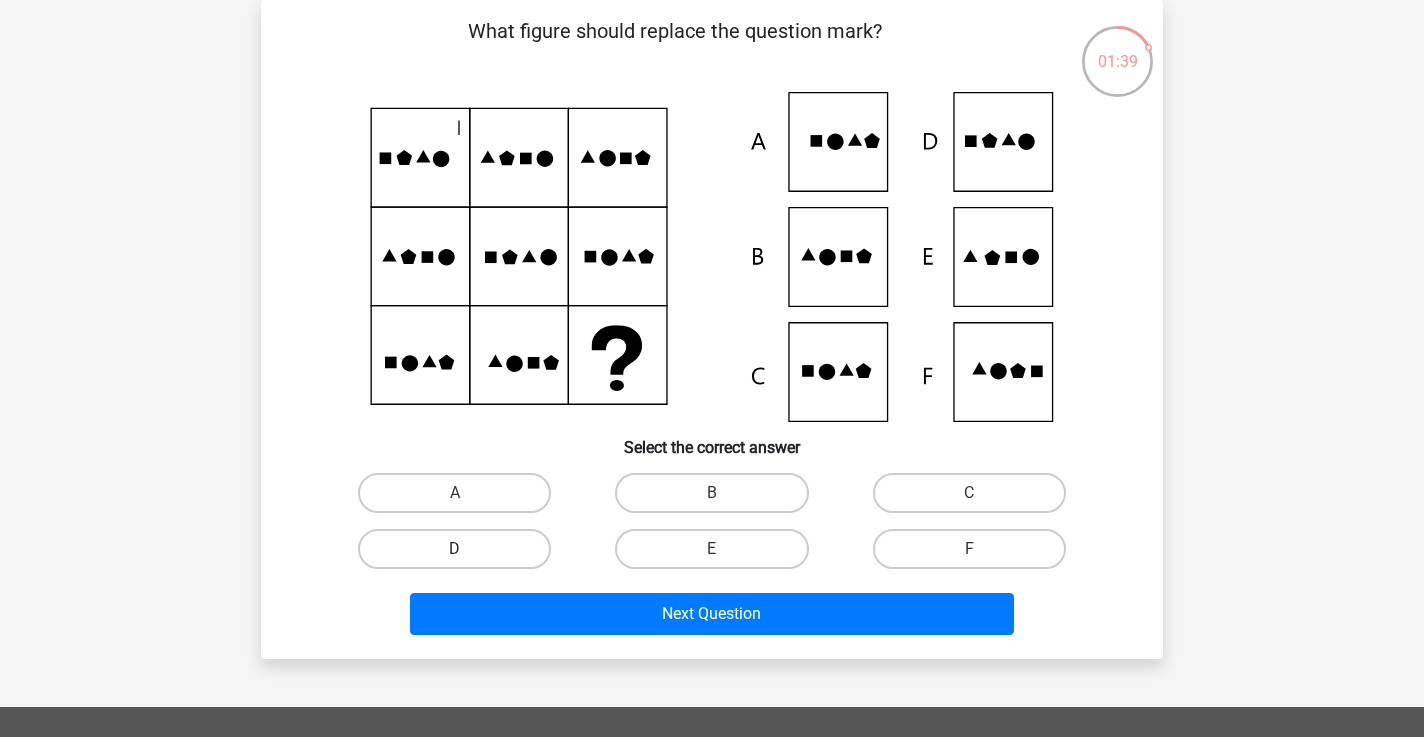 click on "D" at bounding box center (454, 549) 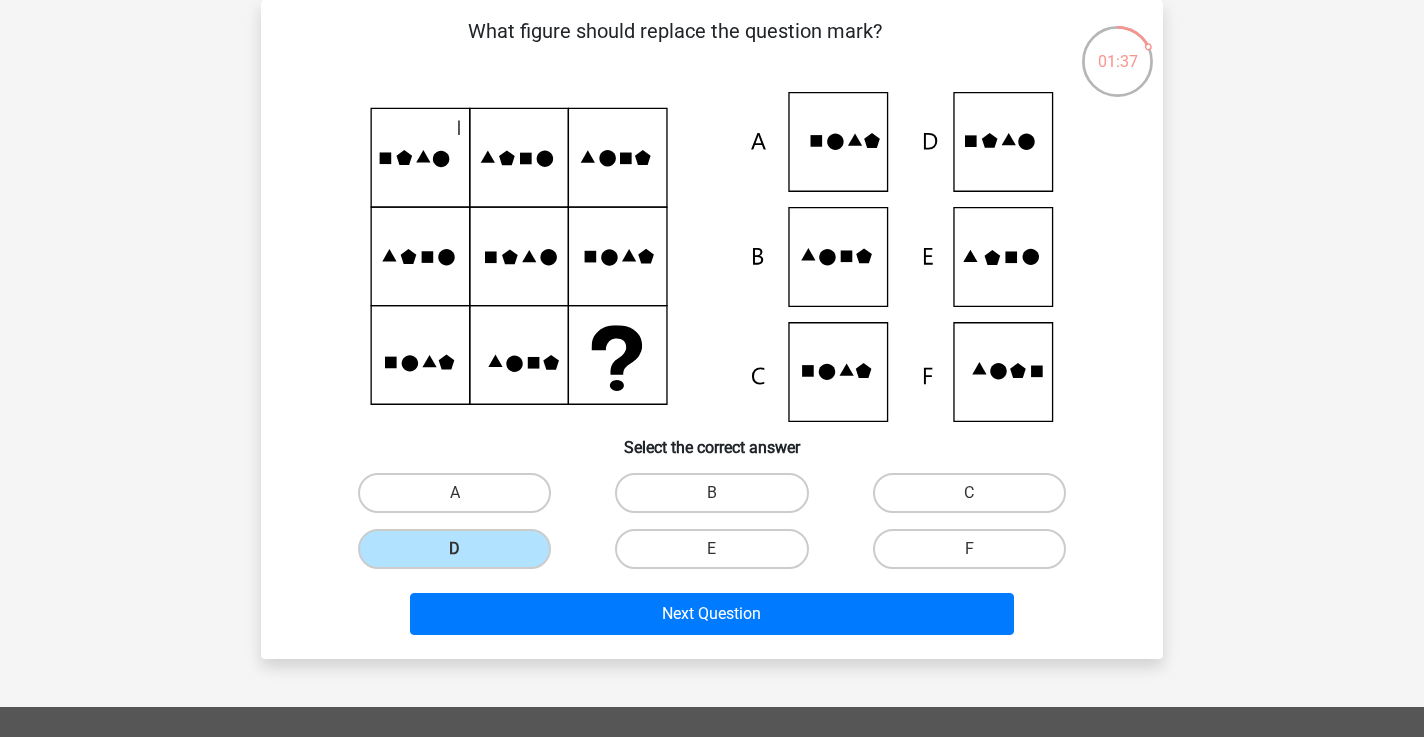 click on "Next Question" at bounding box center [712, 610] 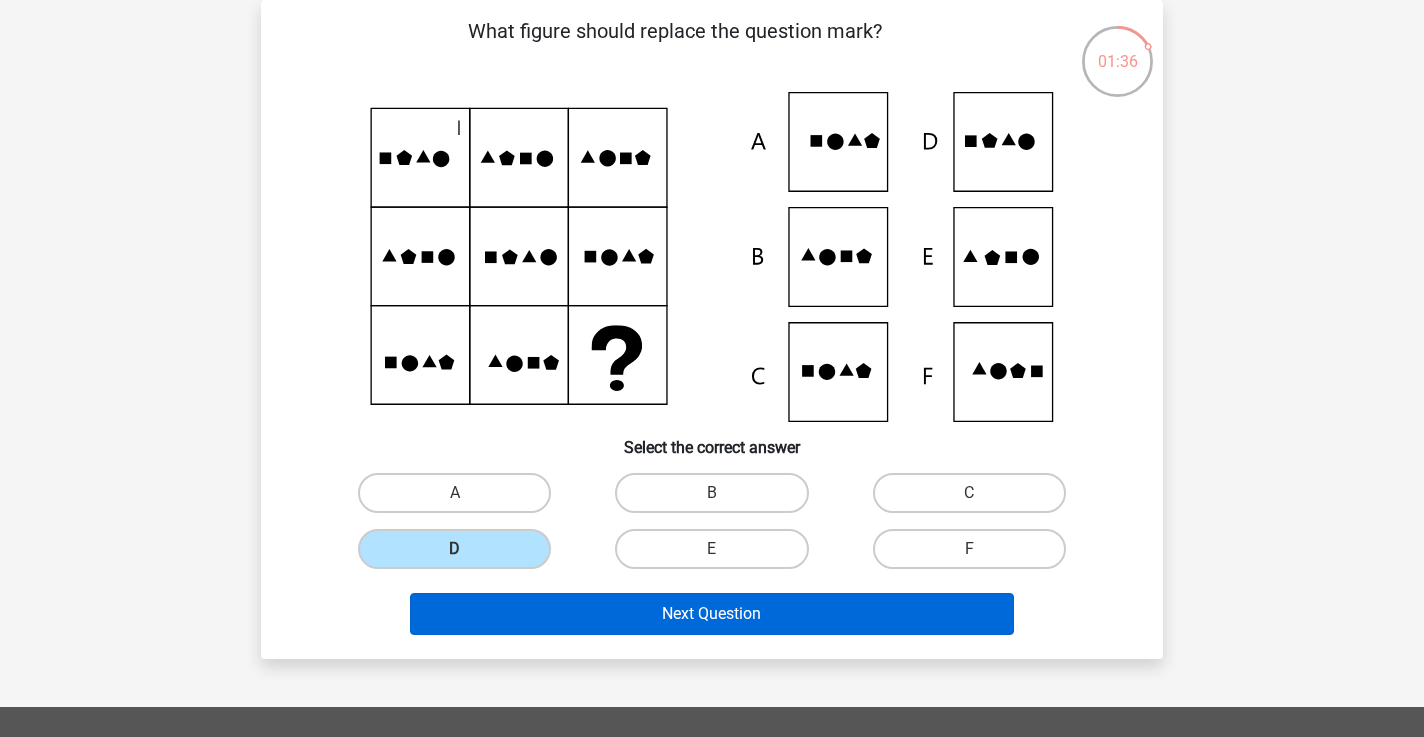 click on "Next Question" at bounding box center (712, 614) 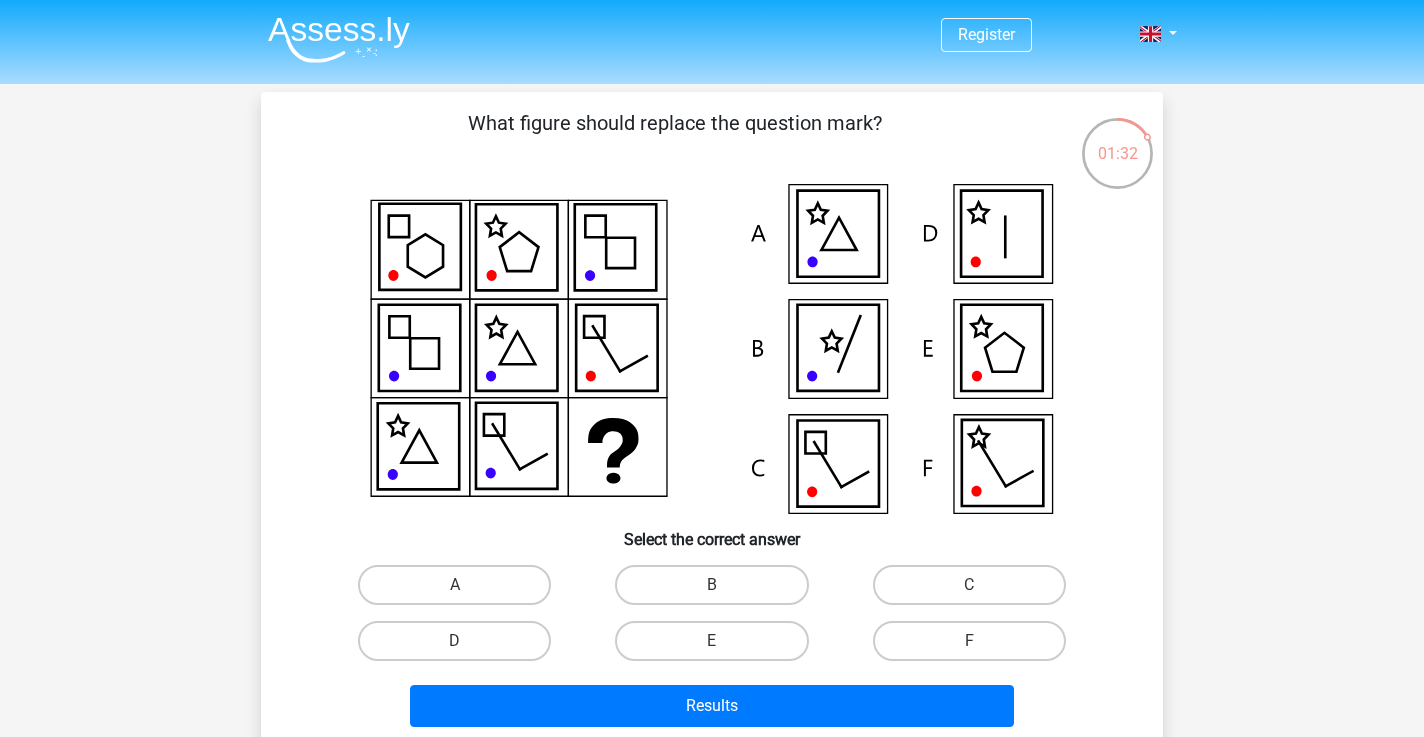 scroll, scrollTop: 0, scrollLeft: 0, axis: both 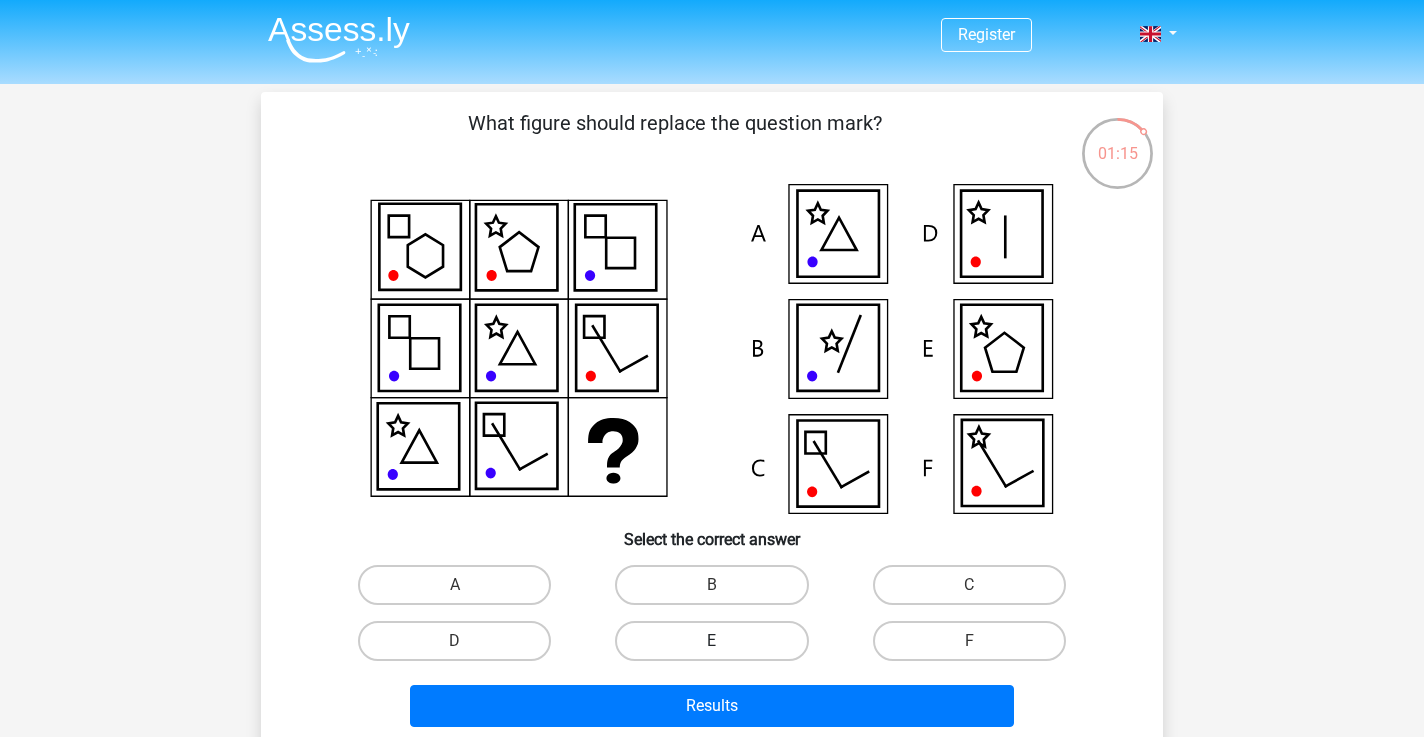 click on "E" at bounding box center (711, 641) 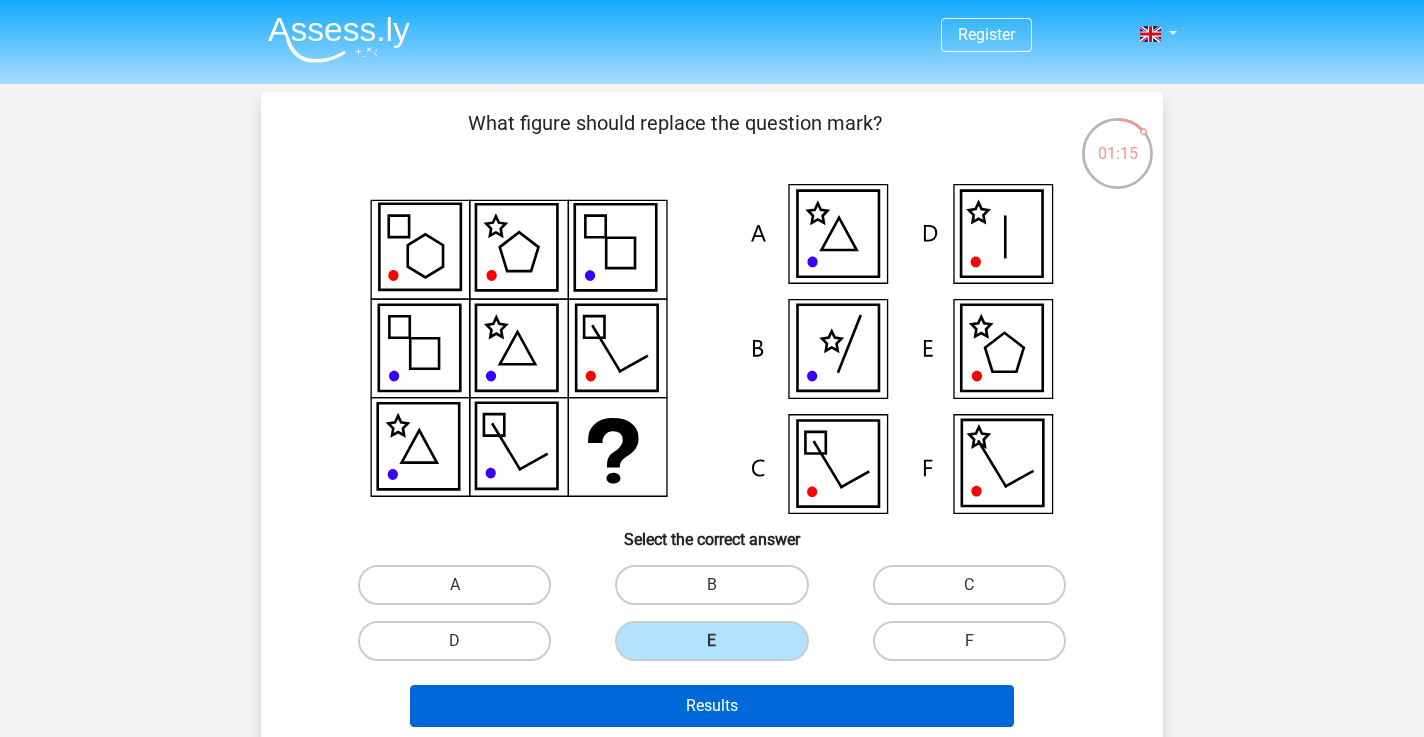 click on "Results" at bounding box center [712, 706] 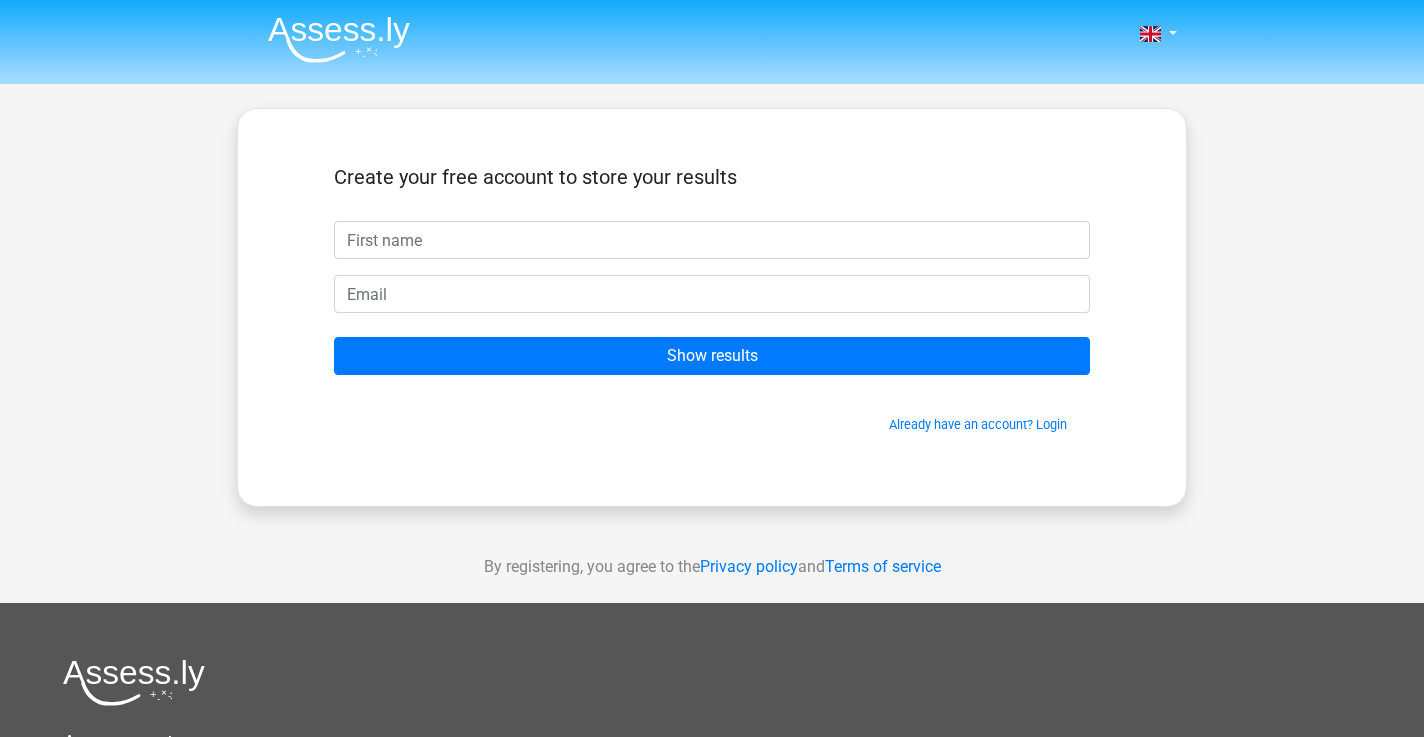 scroll, scrollTop: 0, scrollLeft: 0, axis: both 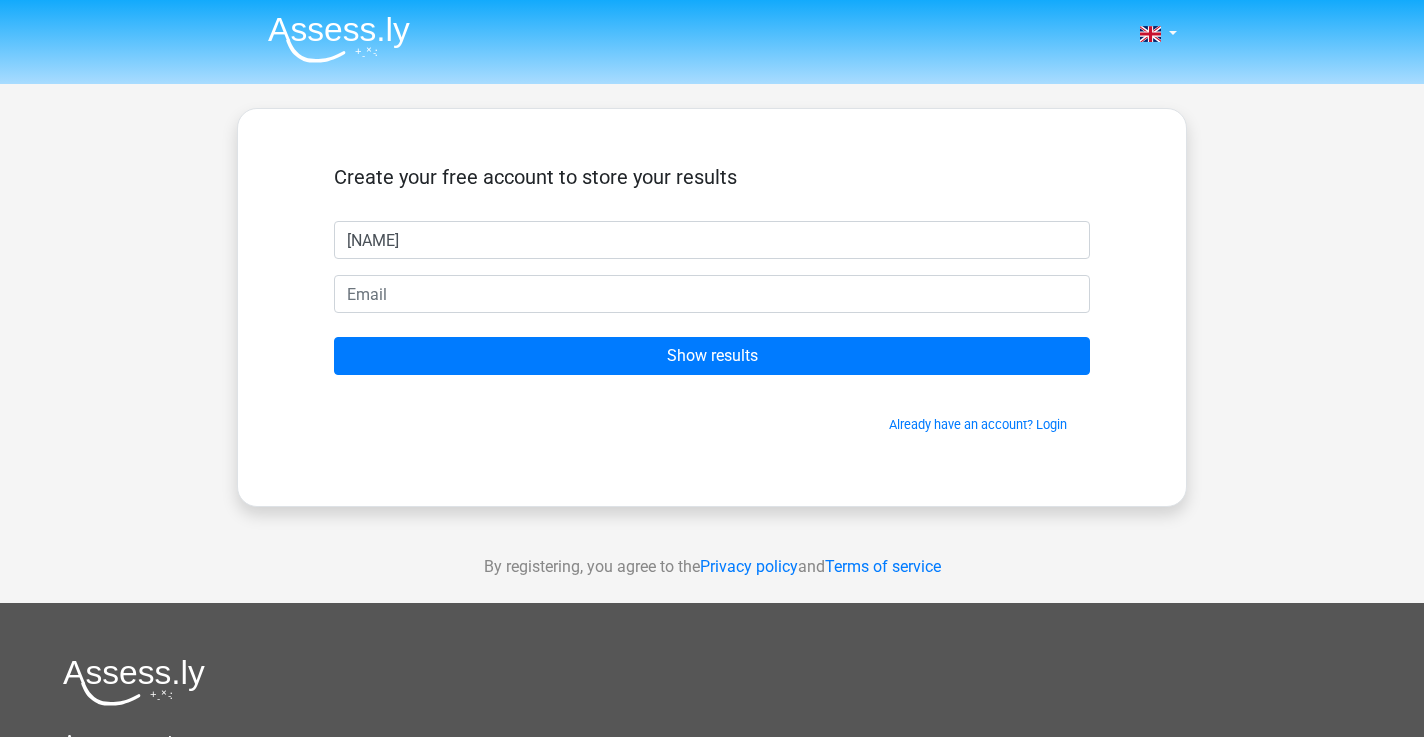 type on "visnja" 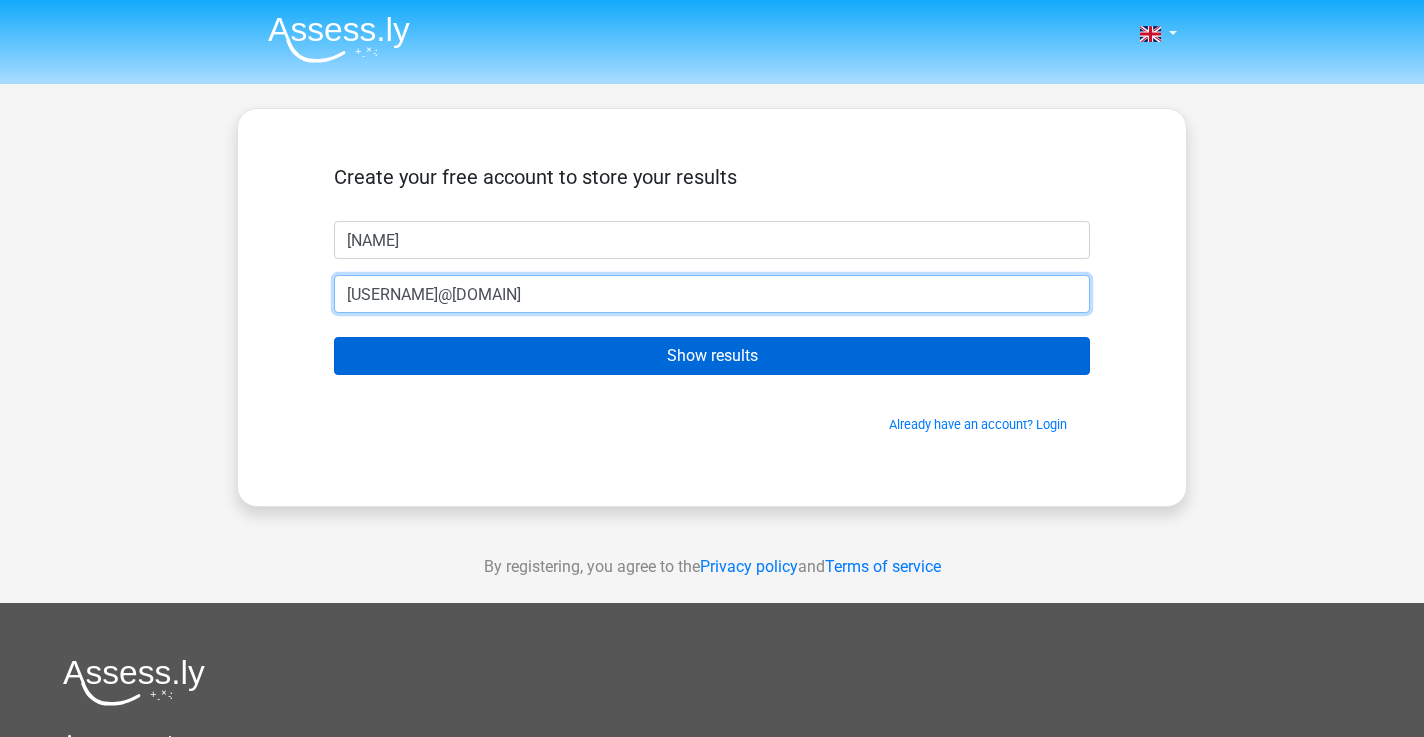 type on "visnjastojic377@gmail.com" 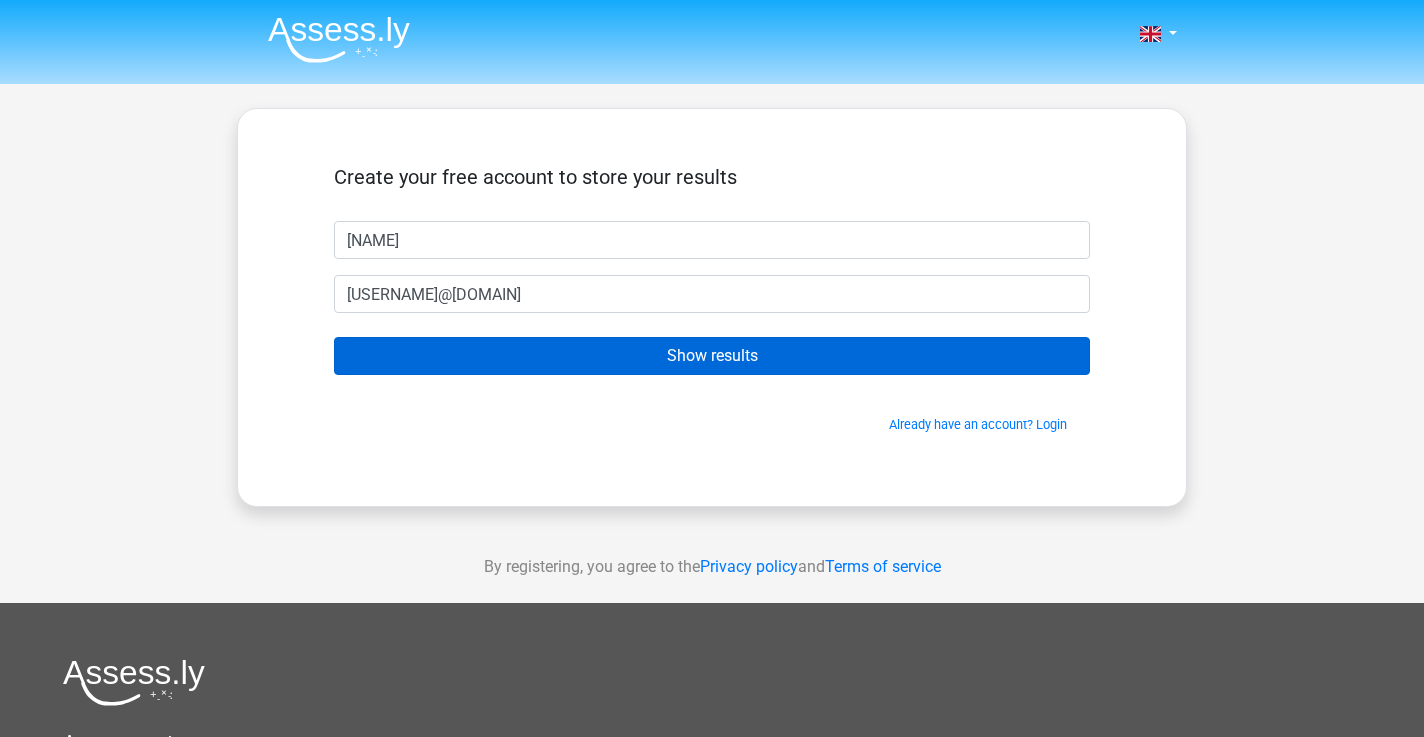 click on "Show results" at bounding box center (712, 356) 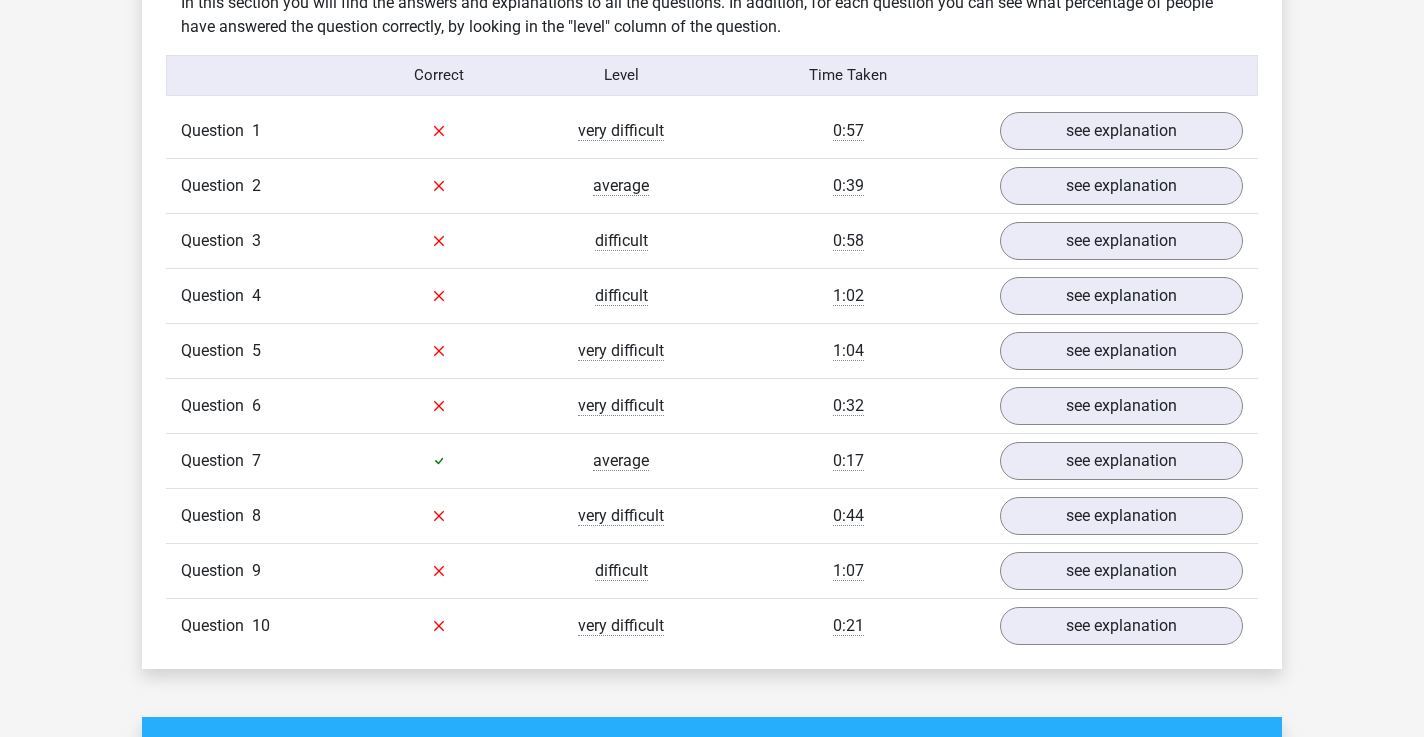scroll, scrollTop: 1583, scrollLeft: 0, axis: vertical 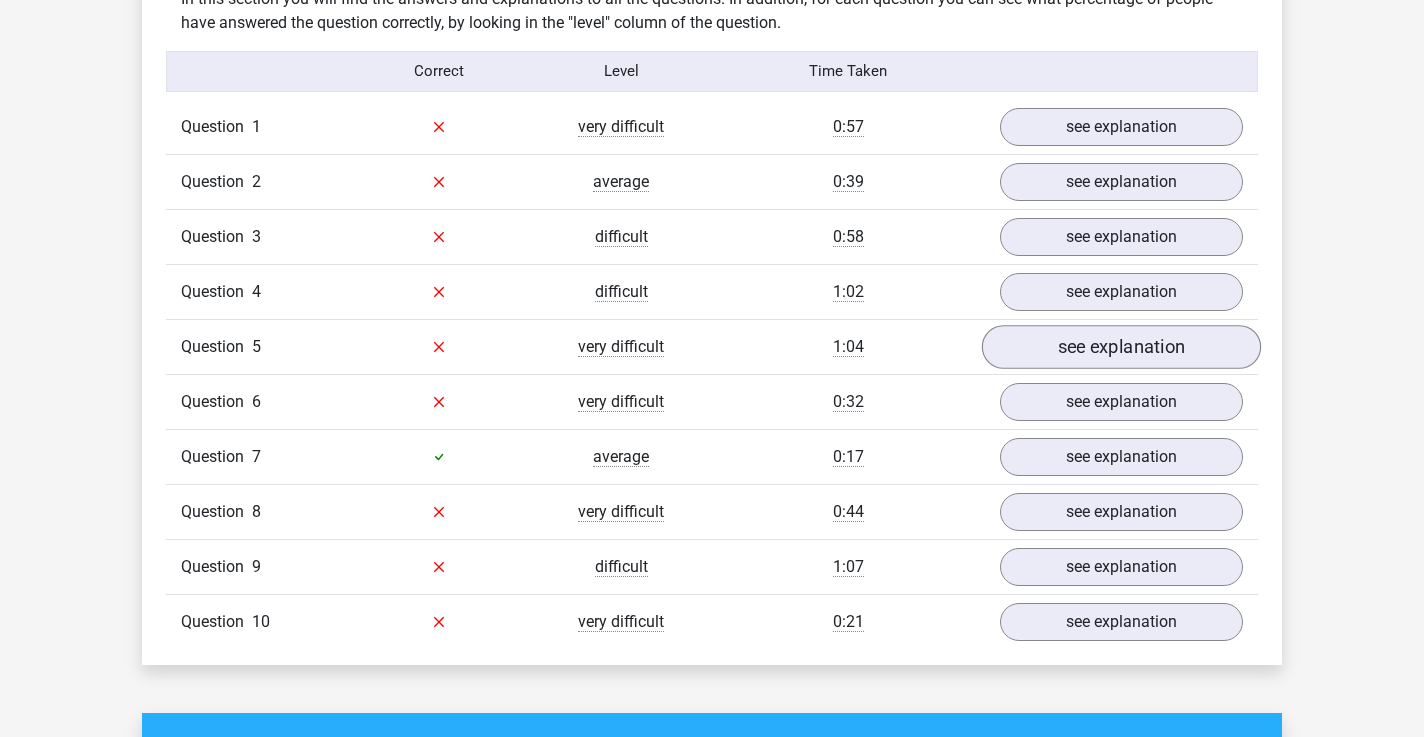click on "see explanation" at bounding box center [1121, 347] 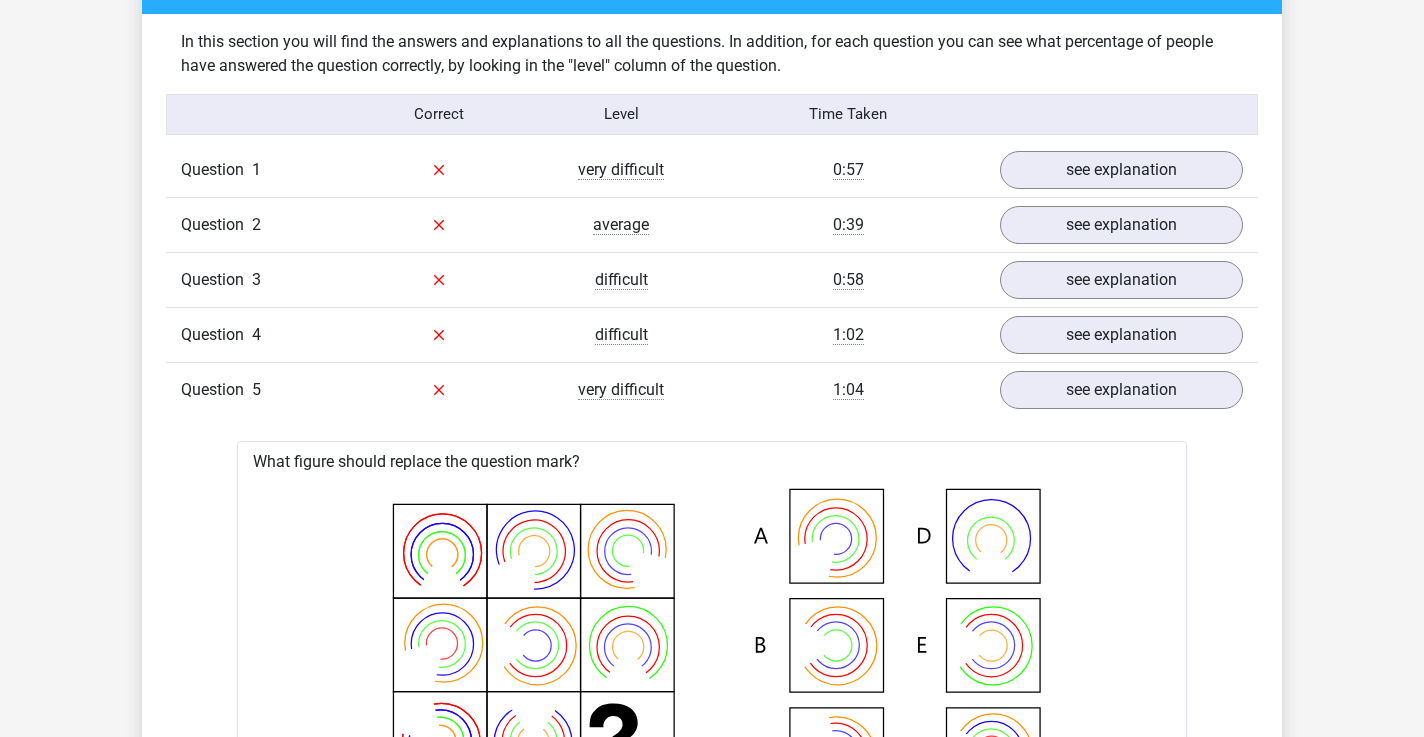 scroll, scrollTop: 1539, scrollLeft: 0, axis: vertical 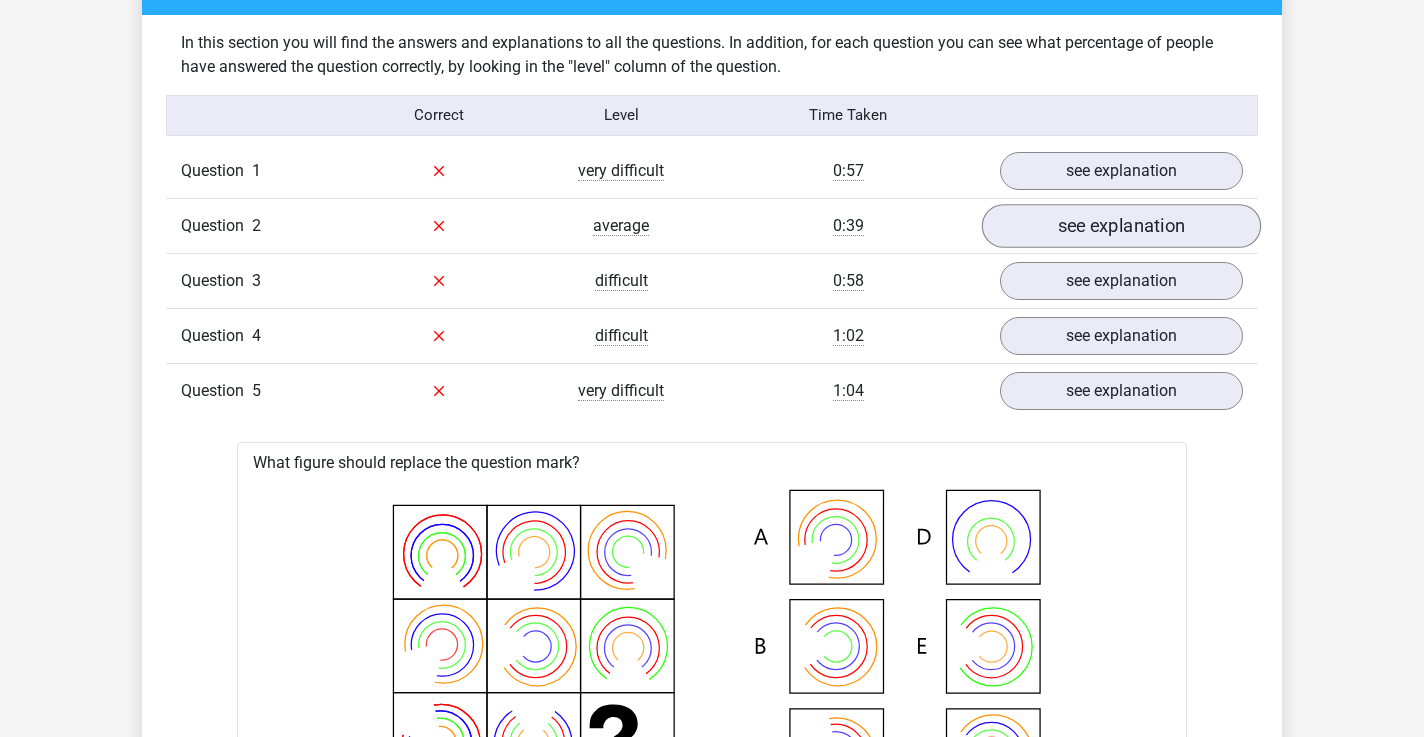 click on "see explanation" at bounding box center [1121, 226] 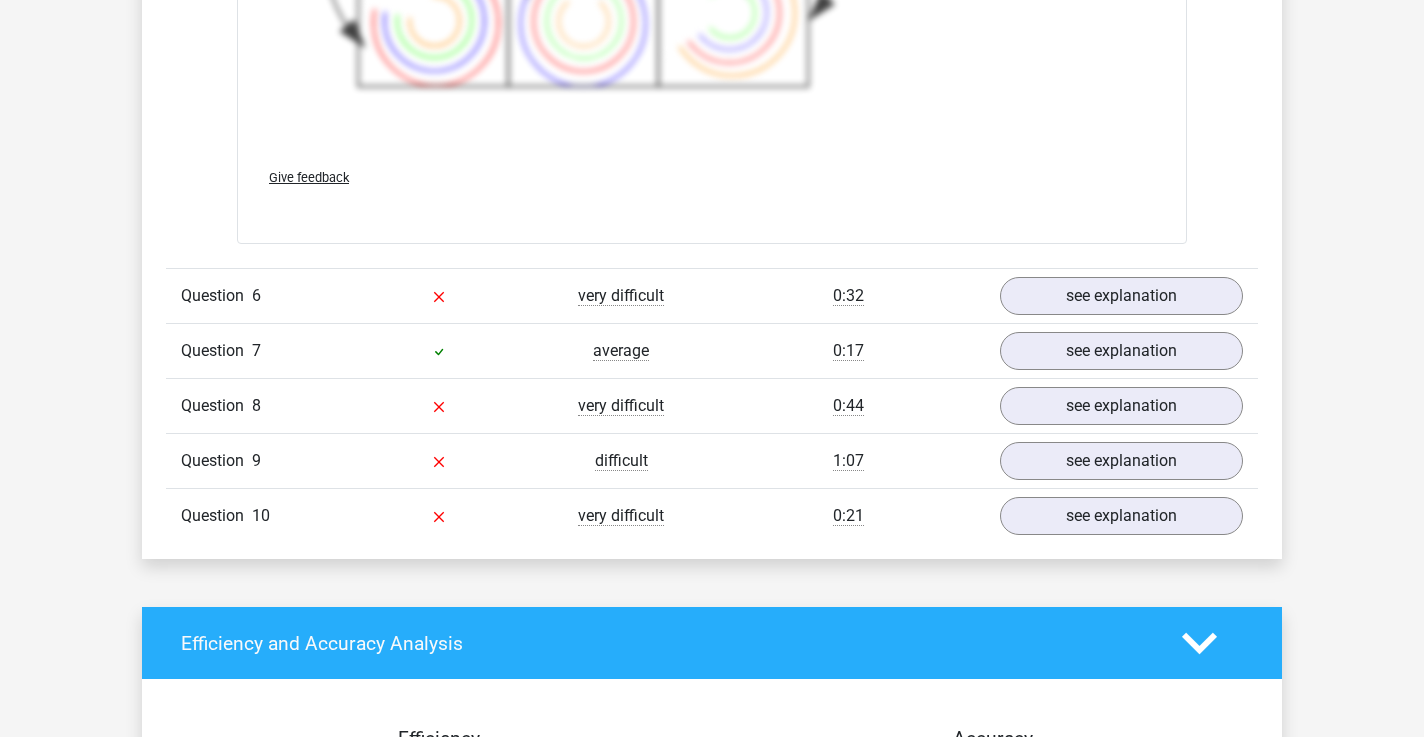 scroll, scrollTop: 4252, scrollLeft: 0, axis: vertical 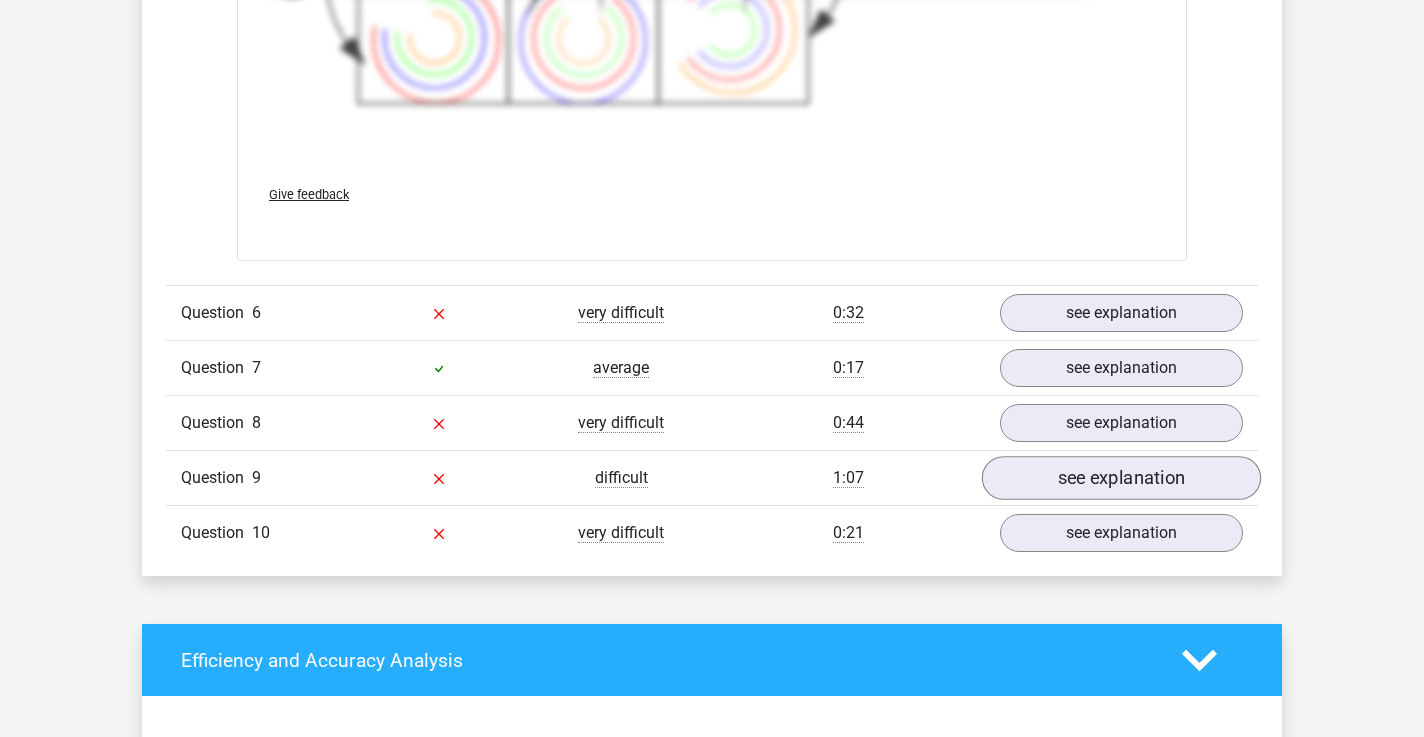 click on "see explanation" at bounding box center [1121, 478] 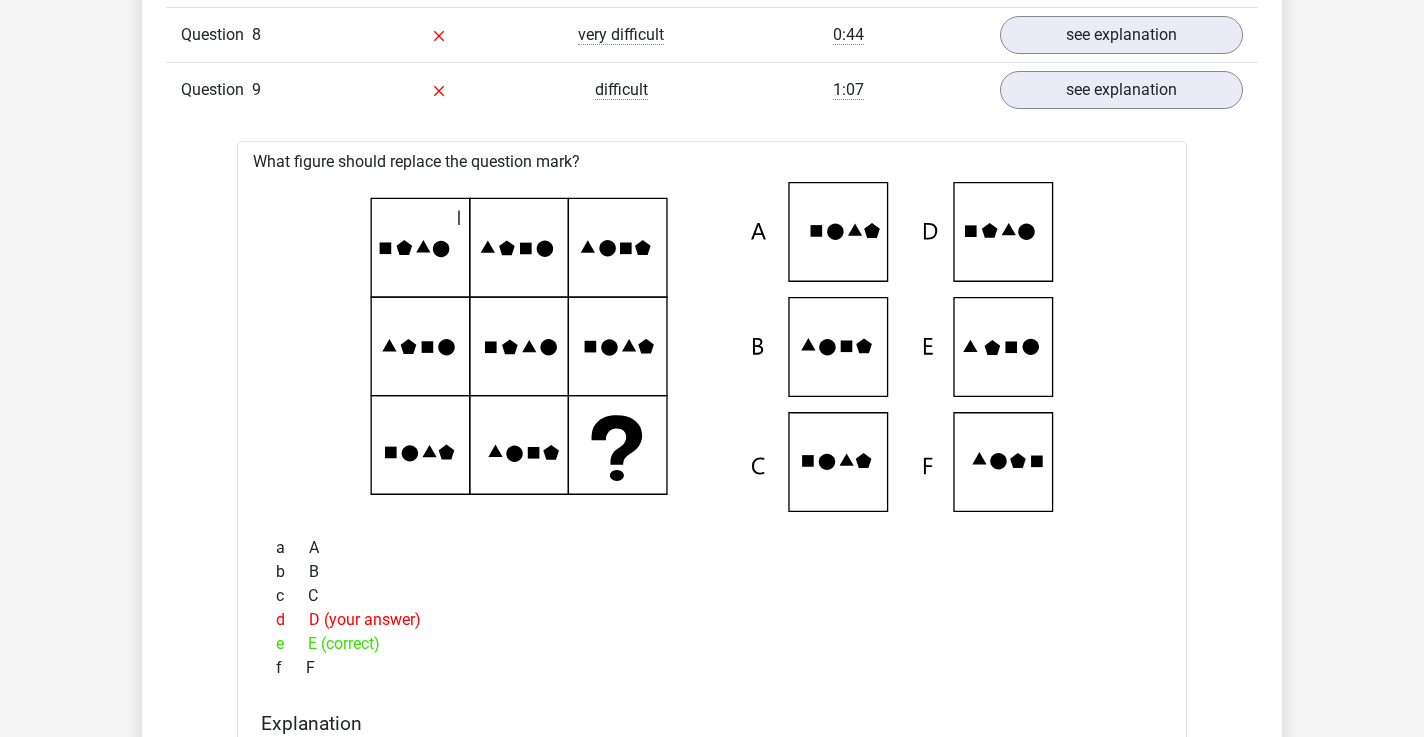 scroll, scrollTop: 4640, scrollLeft: 0, axis: vertical 